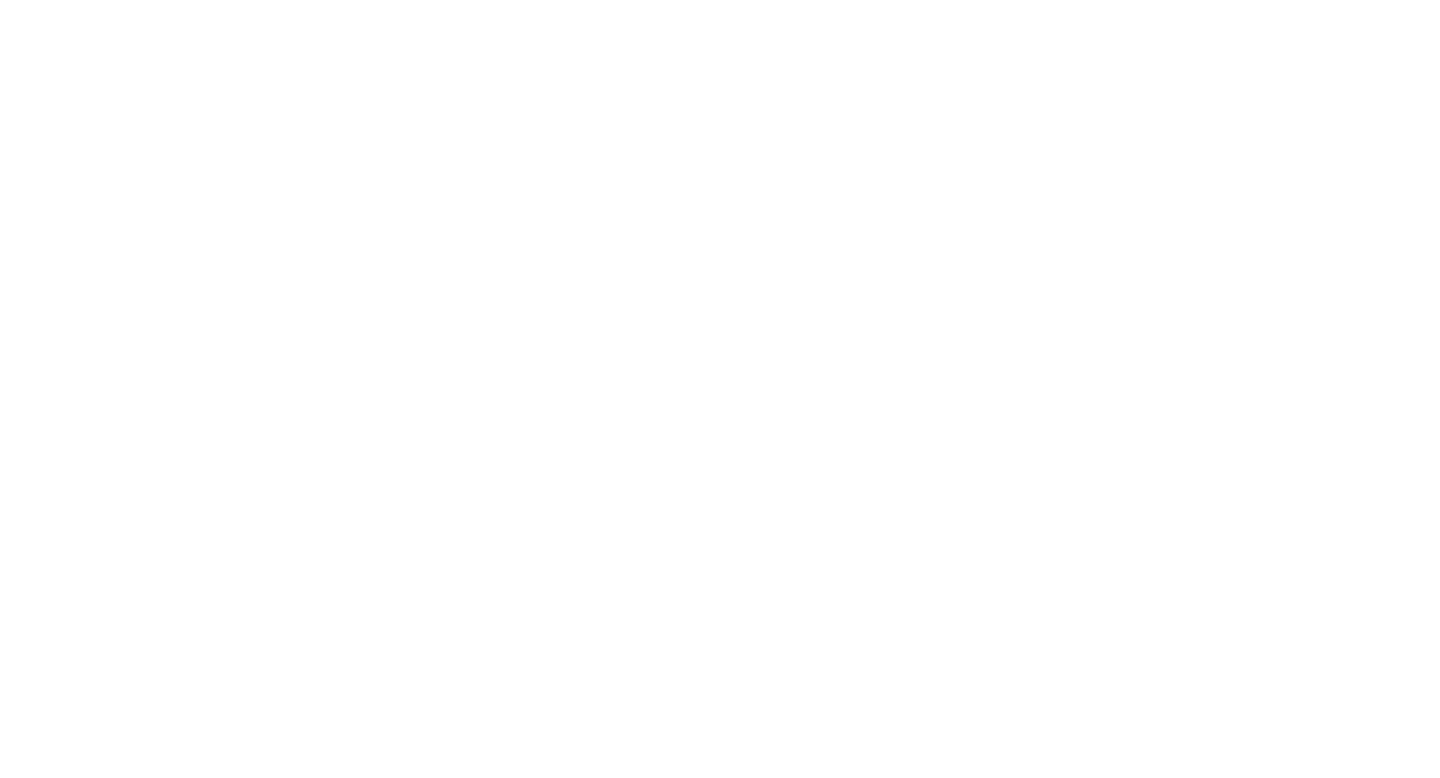 scroll, scrollTop: 0, scrollLeft: 0, axis: both 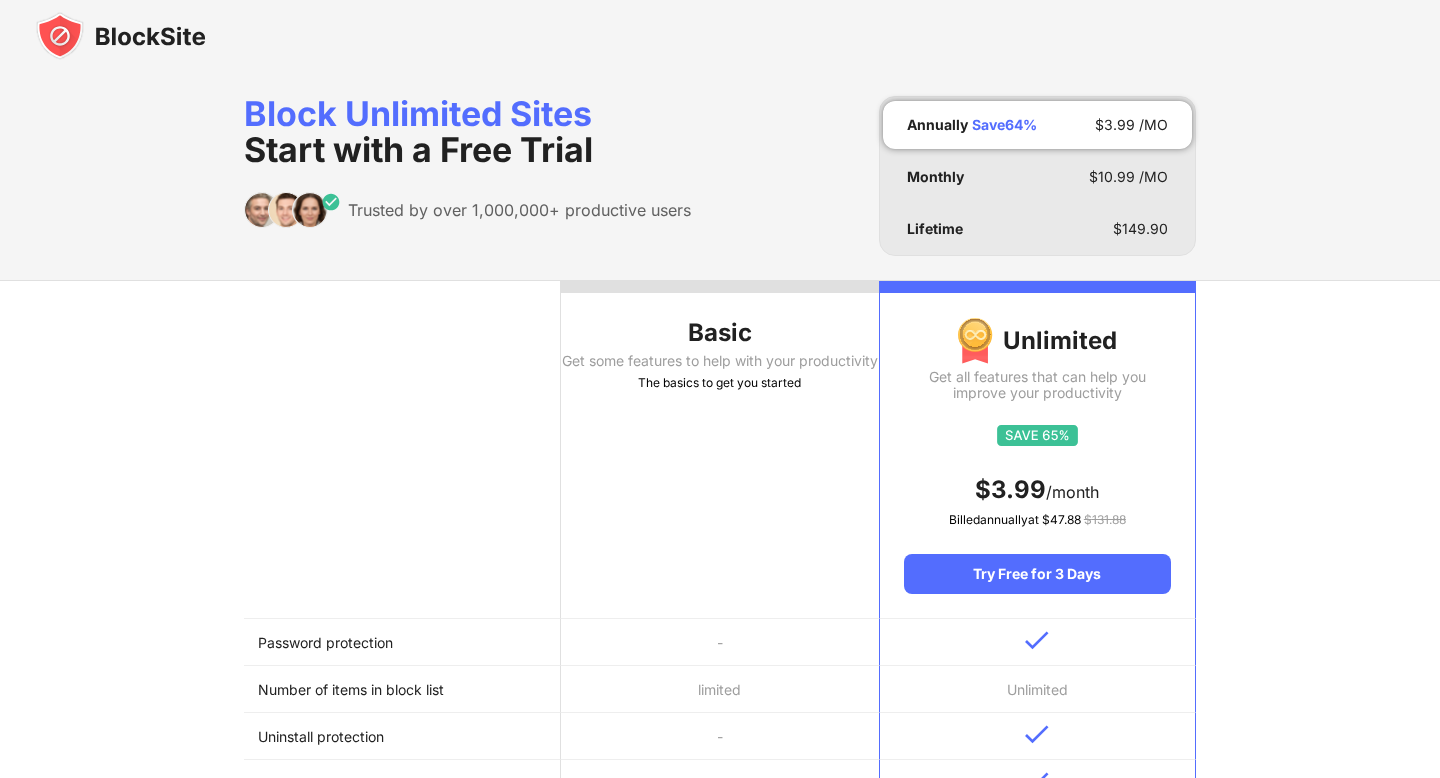 click at bounding box center (121, 36) 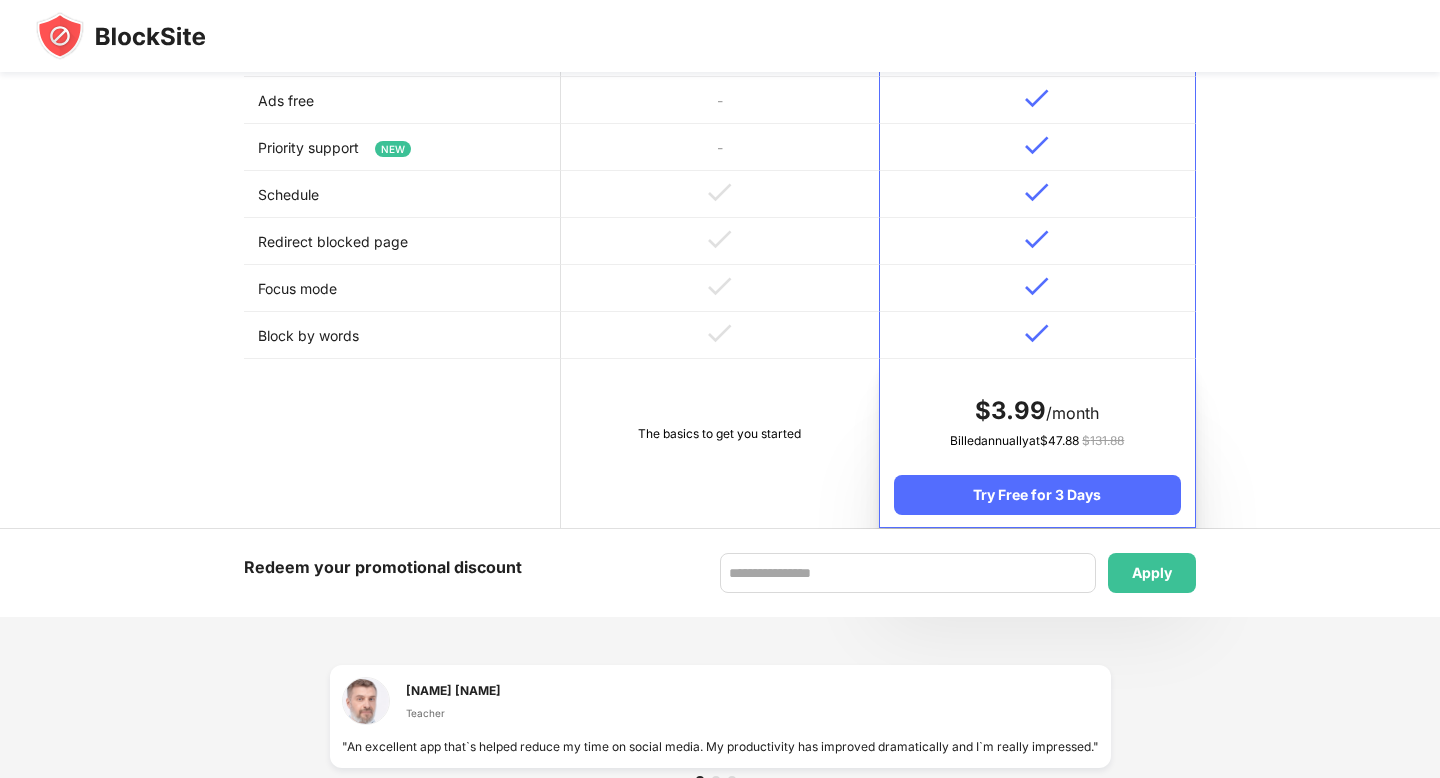 scroll, scrollTop: 0, scrollLeft: 0, axis: both 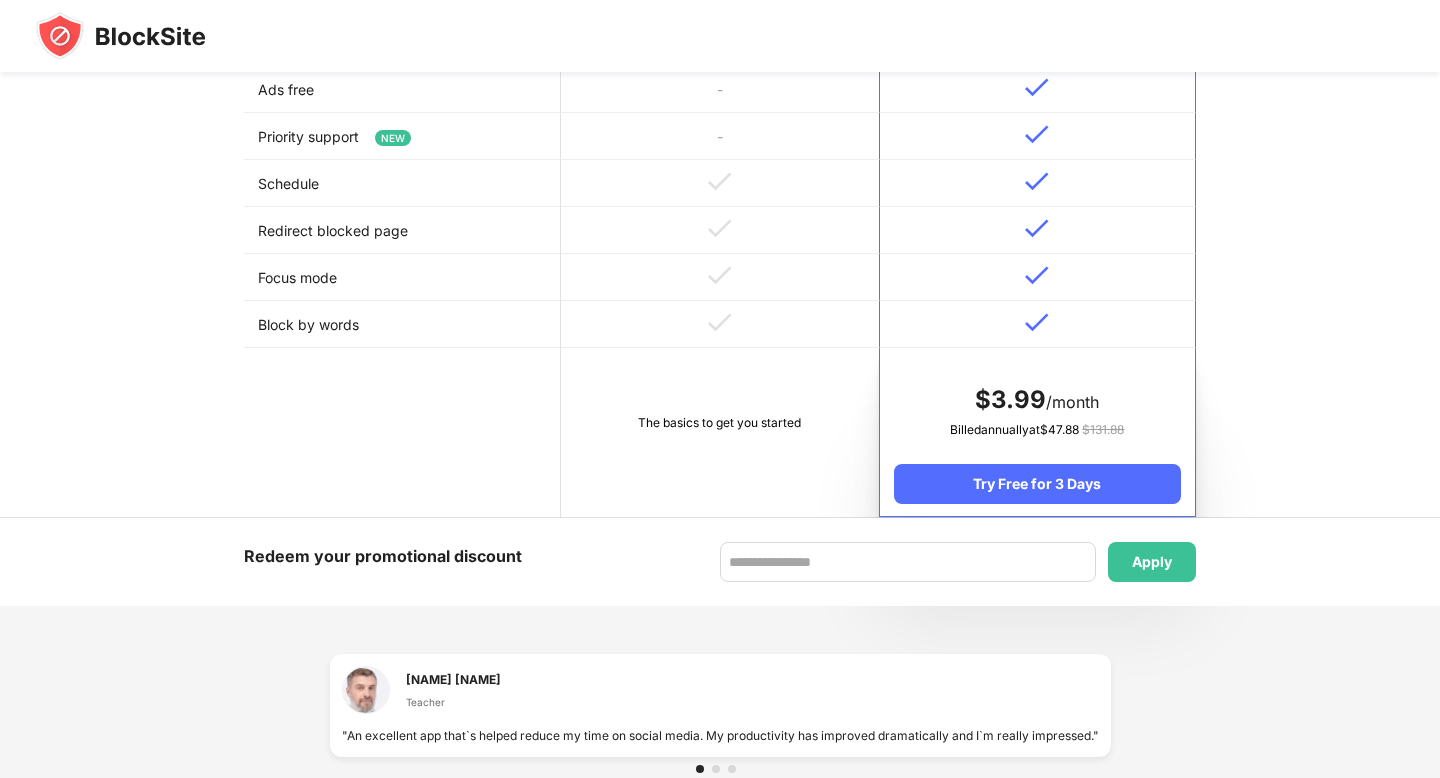 click on "The basics to get you started" at bounding box center [719, 432] 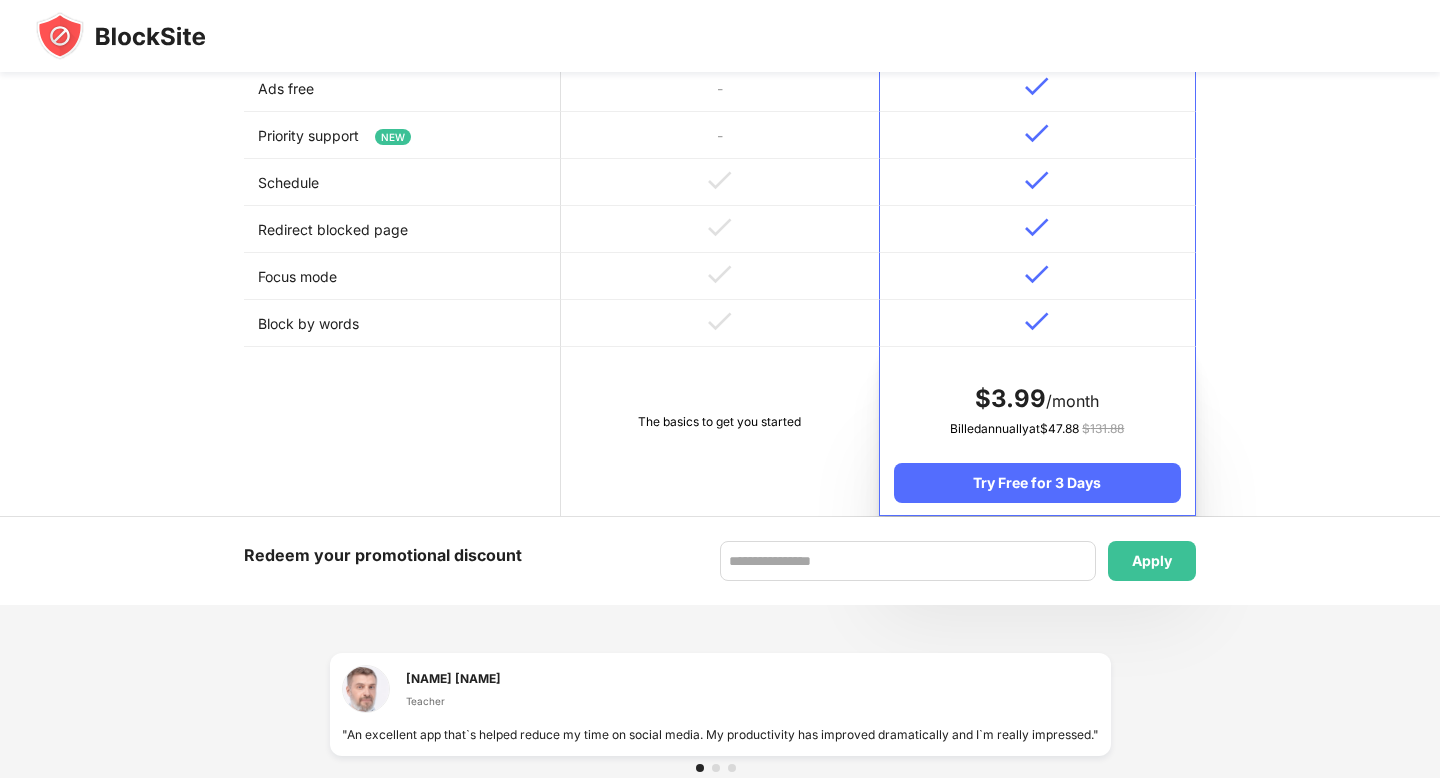 scroll, scrollTop: 0, scrollLeft: 0, axis: both 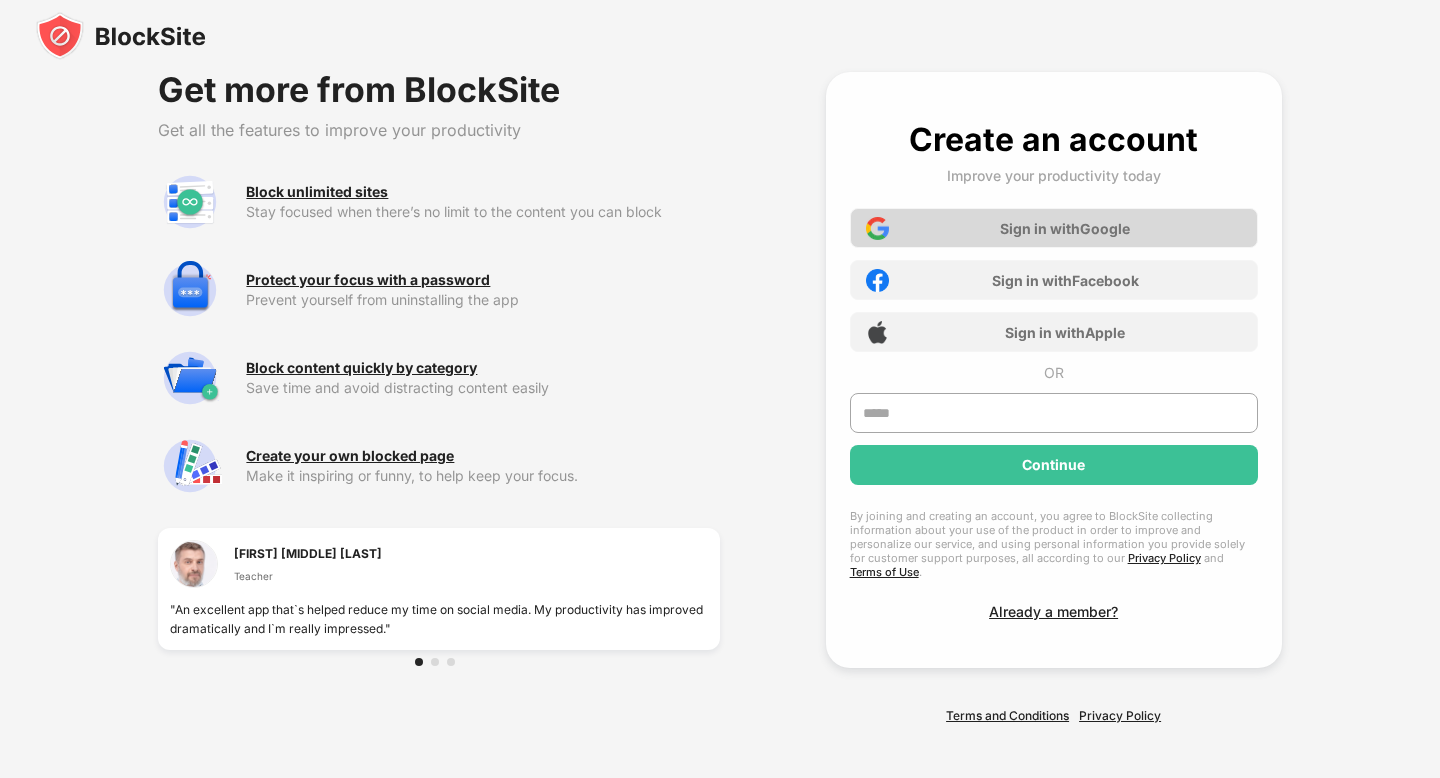 click on "Sign in with  Google" at bounding box center (1054, 228) 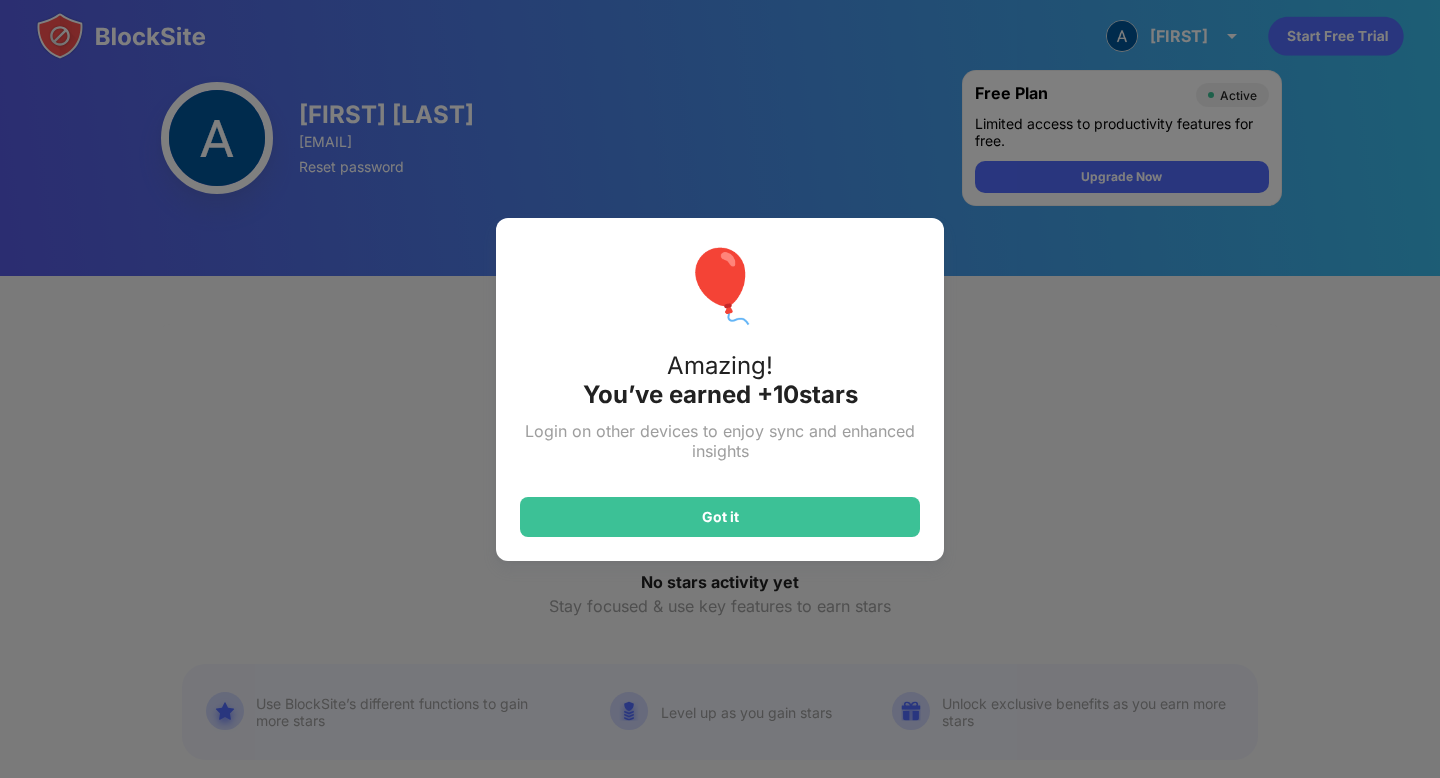 click on "Got it" at bounding box center [720, 517] 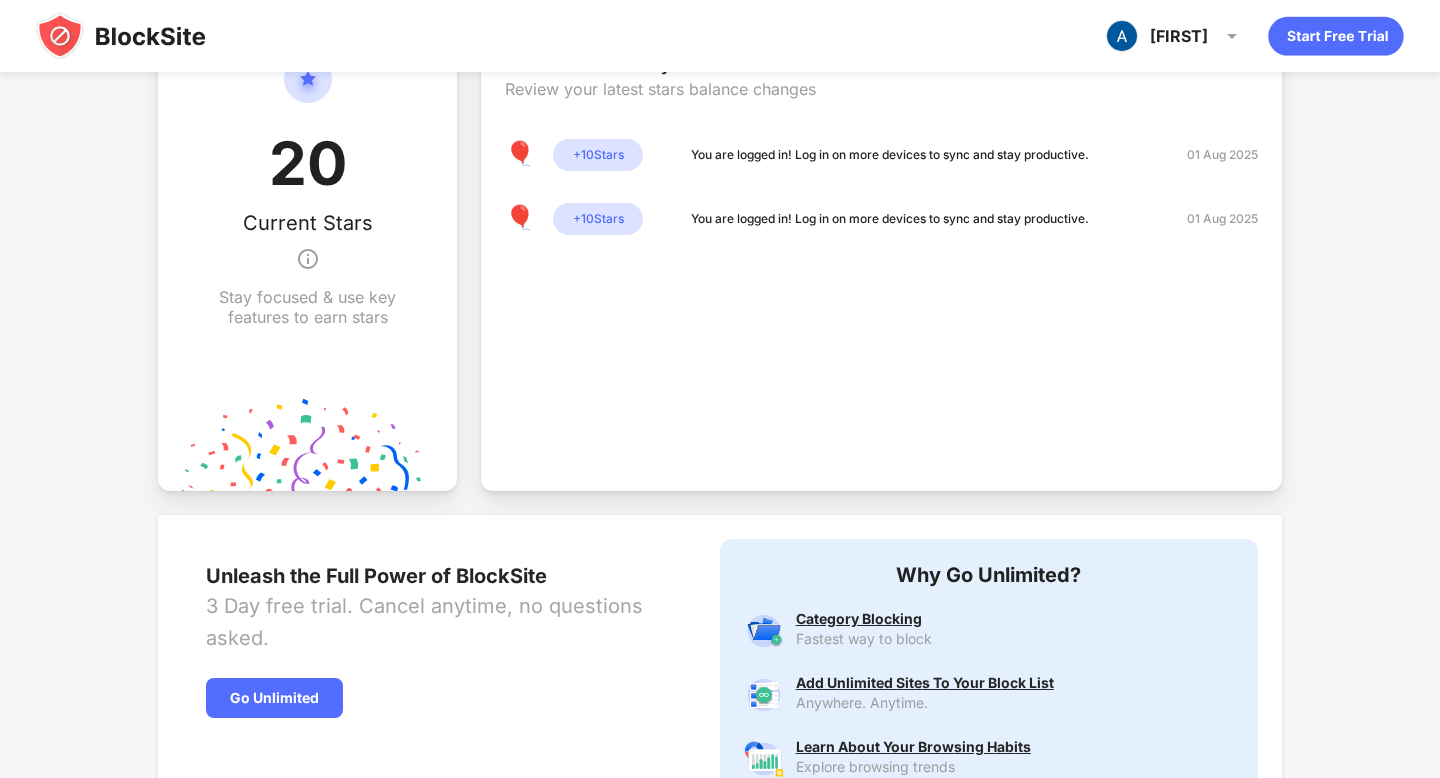 scroll, scrollTop: 0, scrollLeft: 0, axis: both 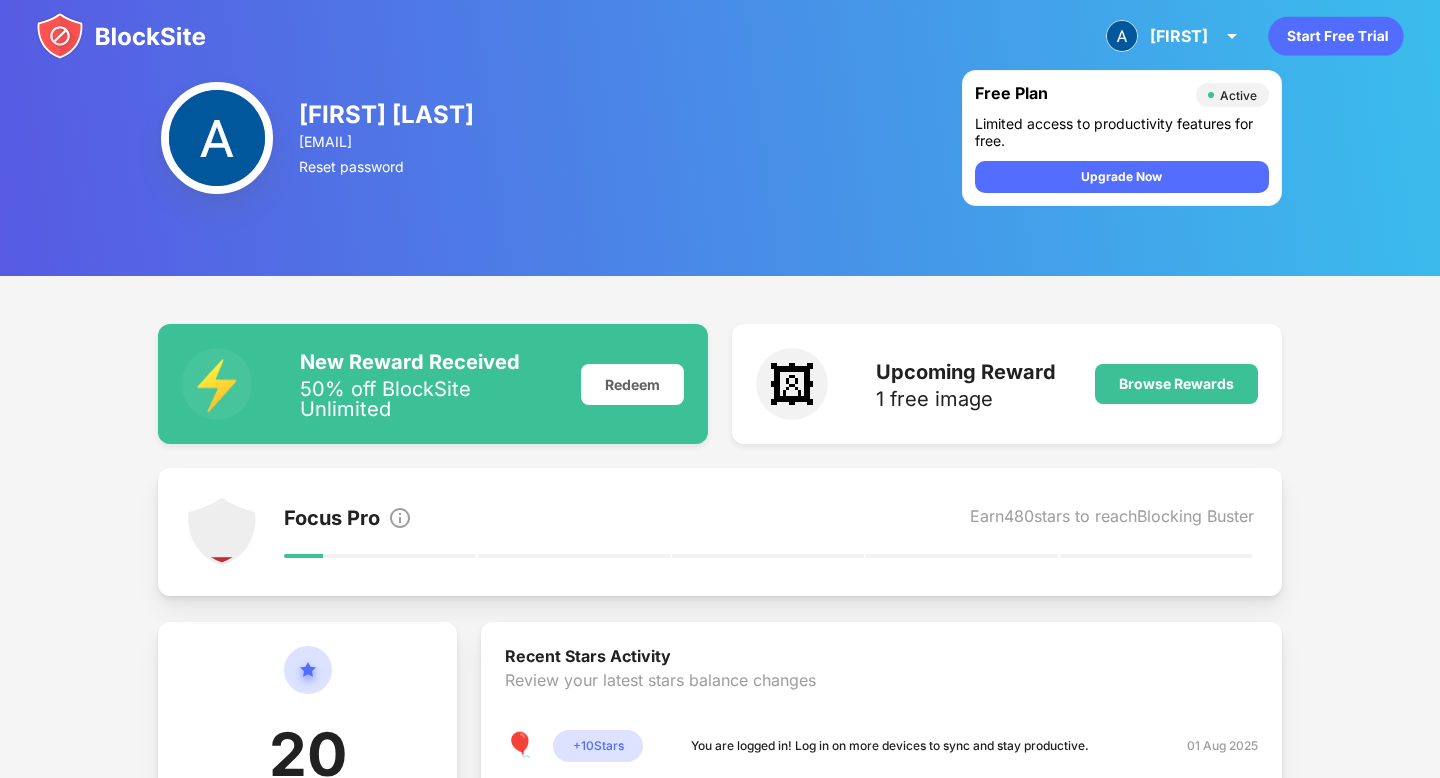 click at bounding box center [121, 36] 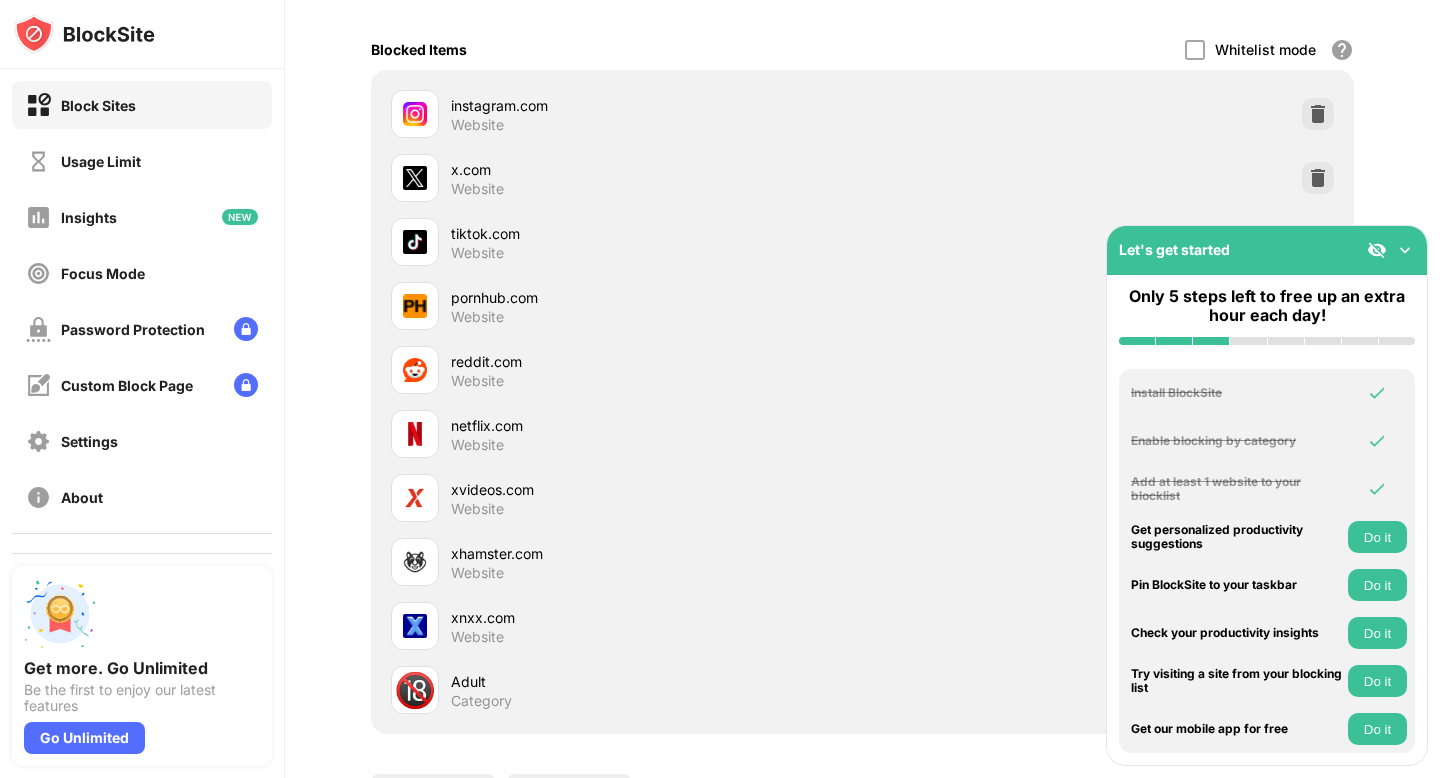 scroll, scrollTop: 345, scrollLeft: 0, axis: vertical 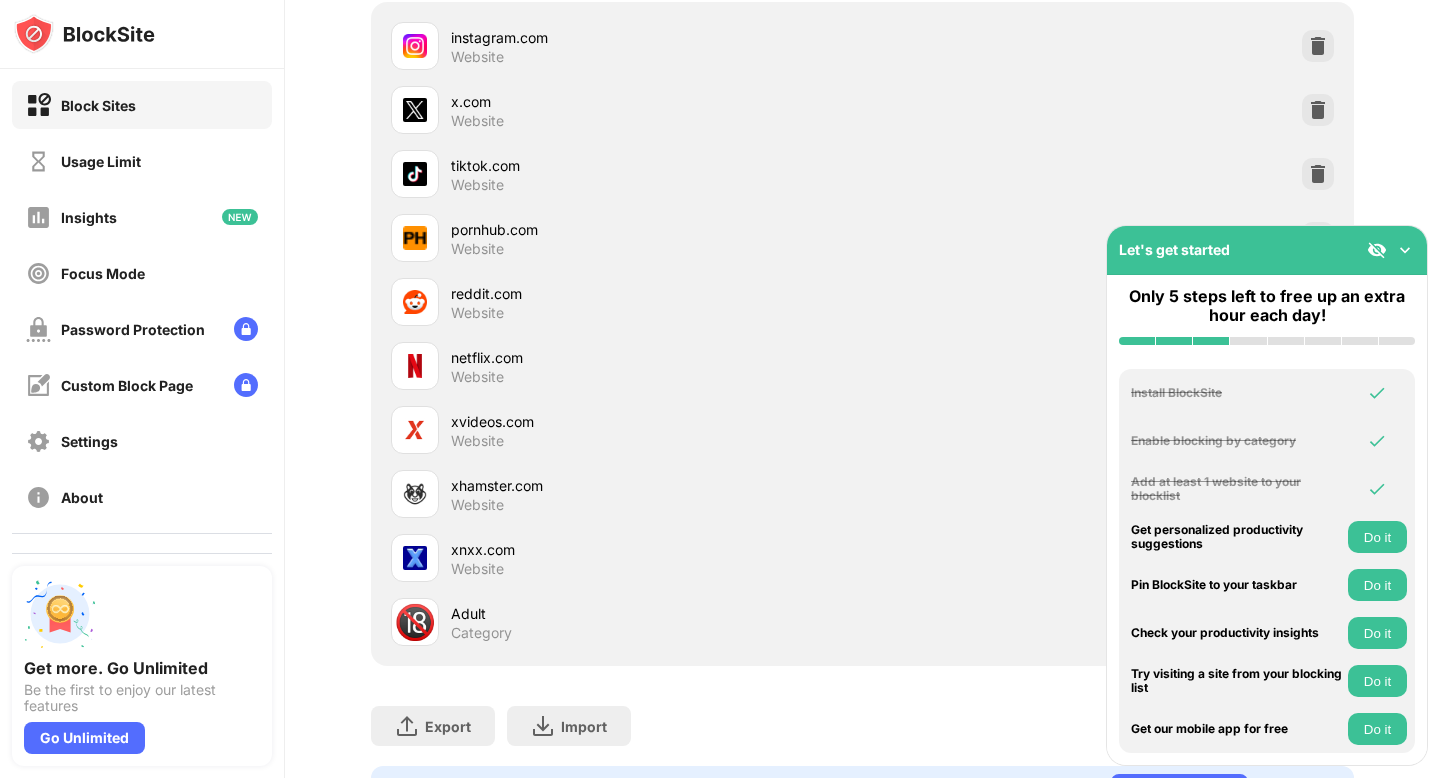 click at bounding box center [1405, 250] 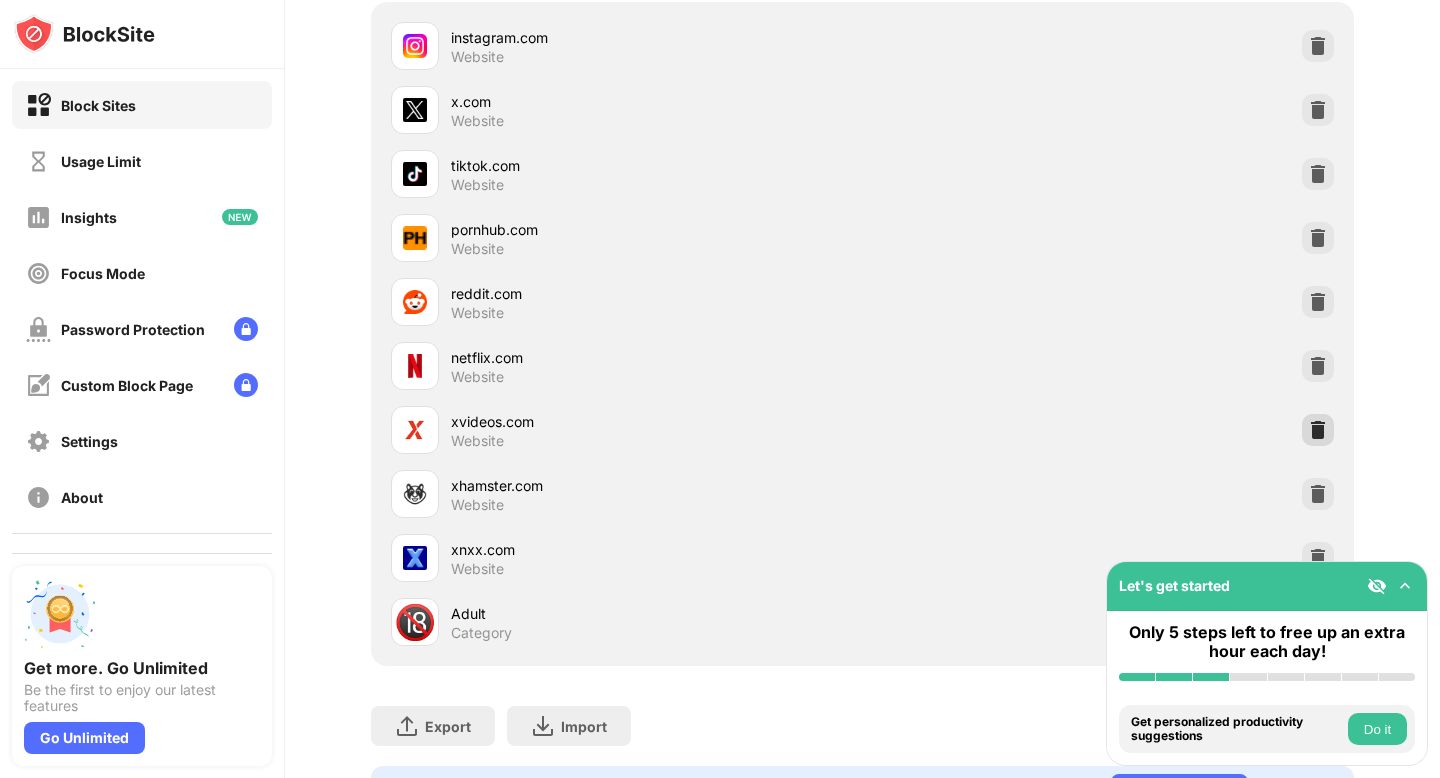 scroll, scrollTop: 444, scrollLeft: 0, axis: vertical 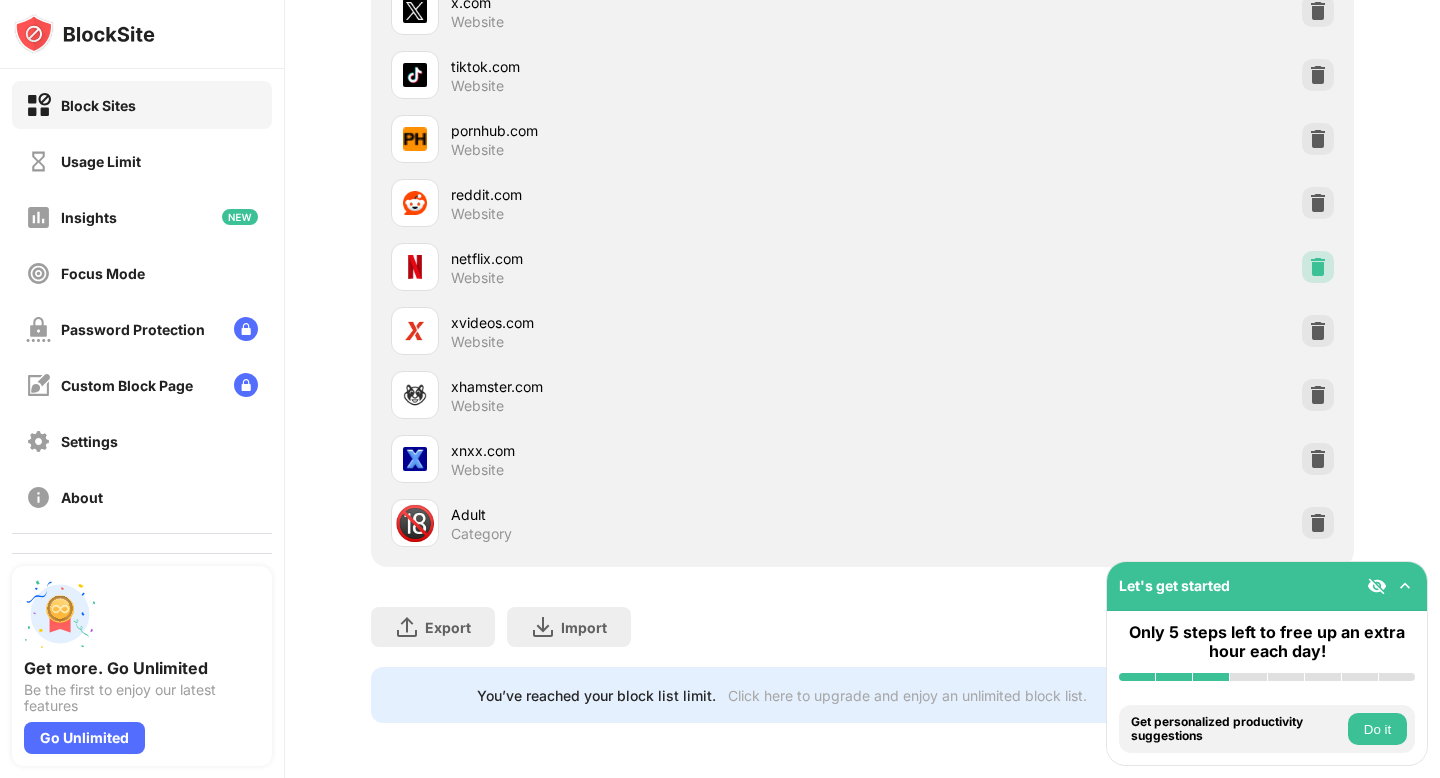 click at bounding box center [1318, 267] 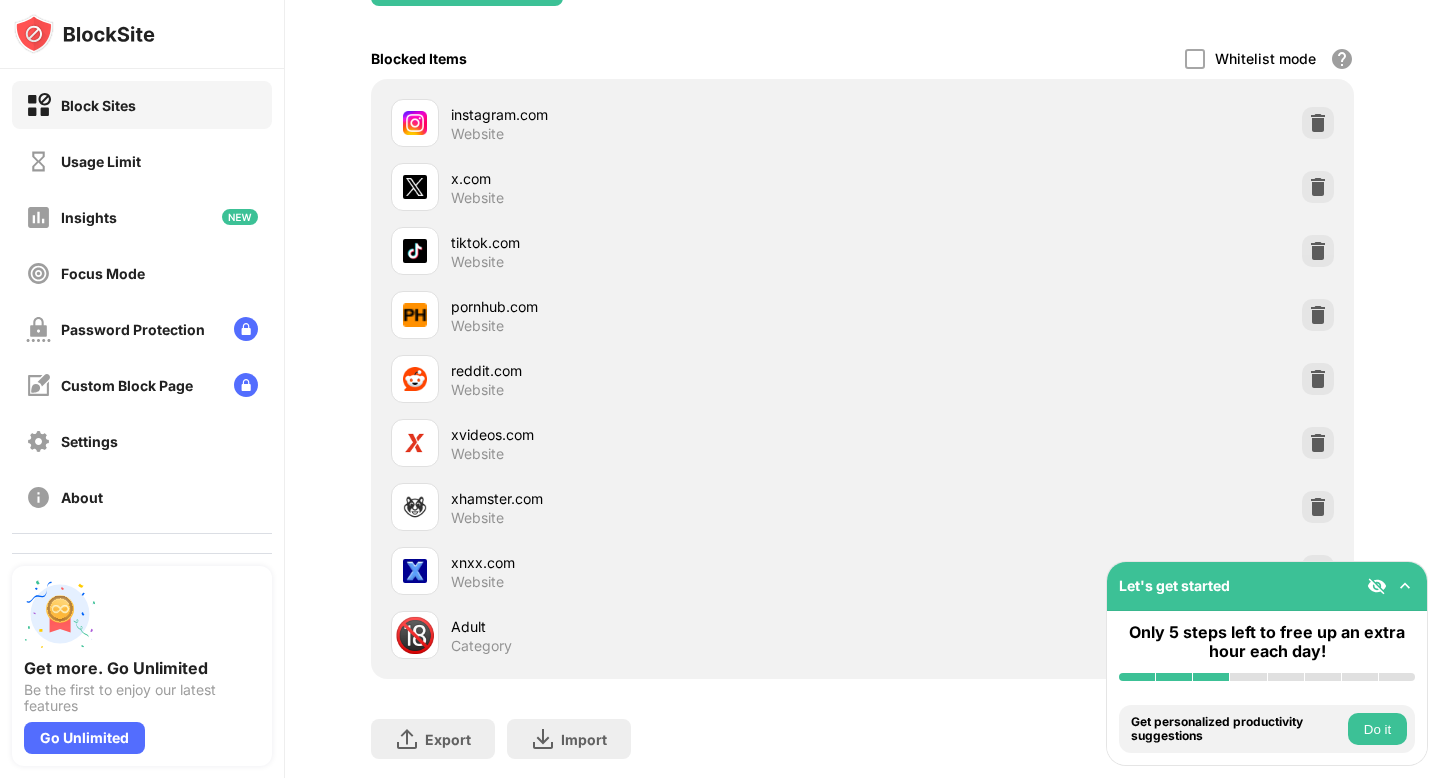 scroll, scrollTop: 288, scrollLeft: 0, axis: vertical 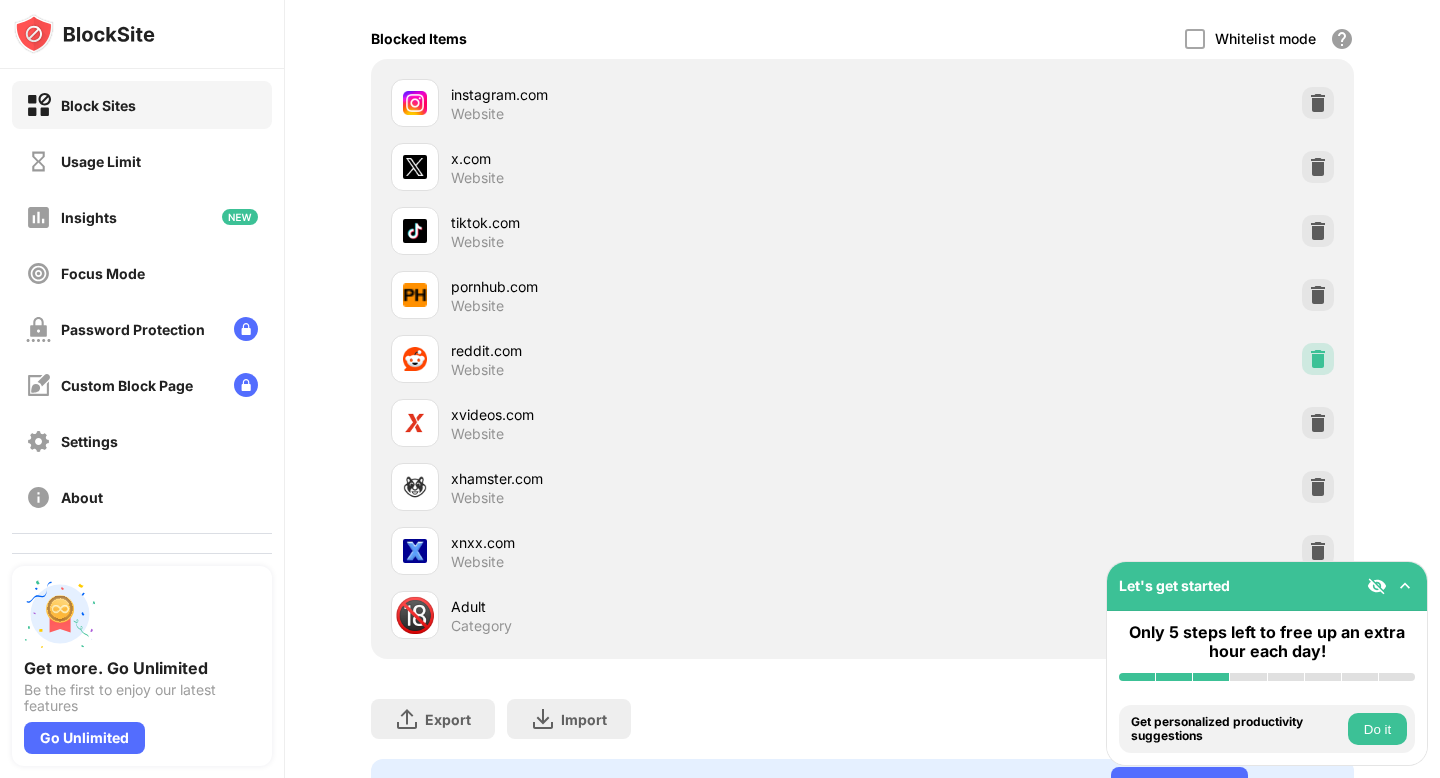 click at bounding box center (1318, 359) 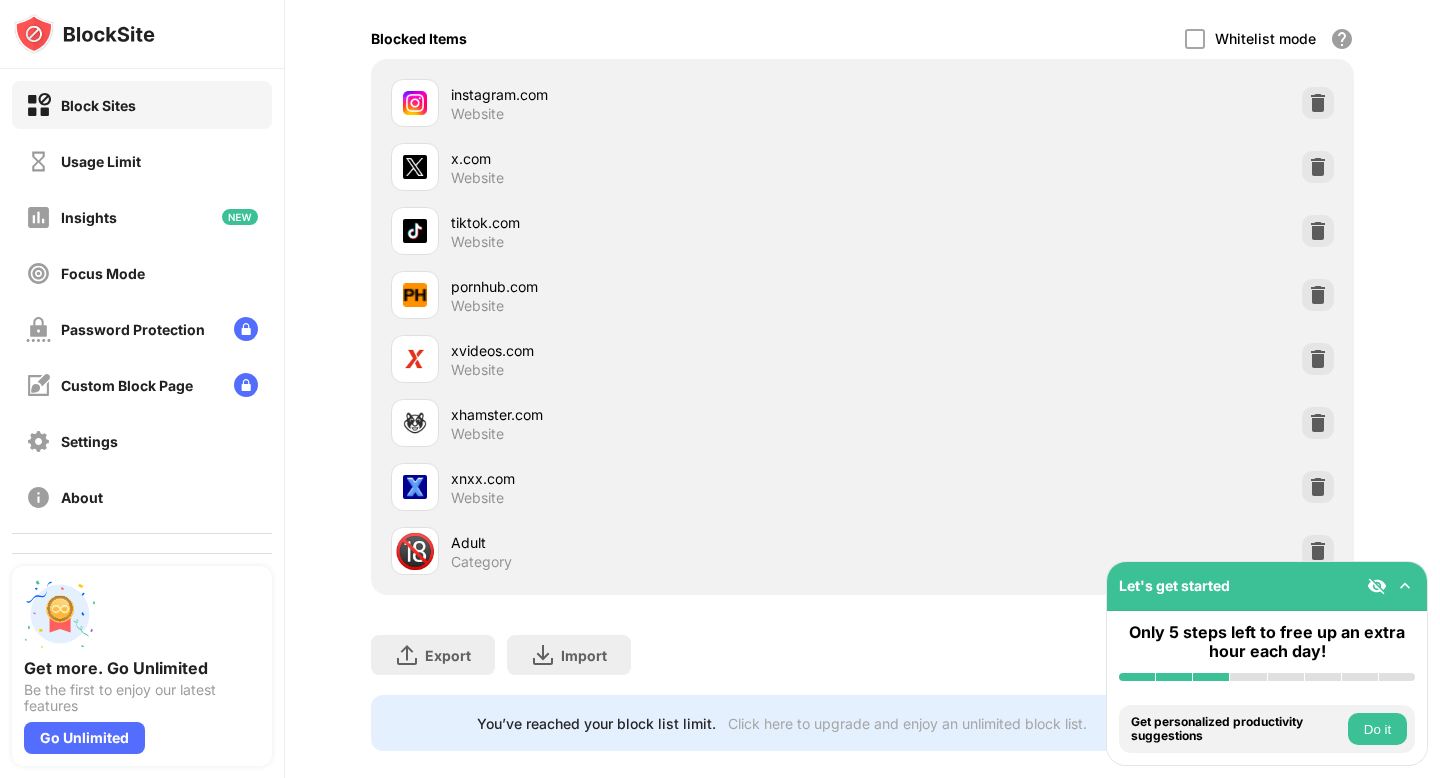click on "Block List Block sites permanently or by schedule Redirect Choose a site to be redirected to when blocking is active Schedule Select which days and timeframes the block list will be active. Add to Block List Blocked Items Whitelist mode Block all websites except for those in your whitelist. Whitelist Mode only works with URLs and won't include categories or keywords. instagram.com Website x.com Website tiktok.com Website pornhub.com Website xvideos.com Website xhamster.com Website xnxx.com Website 🔞 Adult Category Export Export Files (for websites items only) Import Import Files (for websites items only) You’ve reached your block list limit. Click here to upgrade and enjoy an unlimited block list. Go Unlimited" at bounding box center (862, 294) 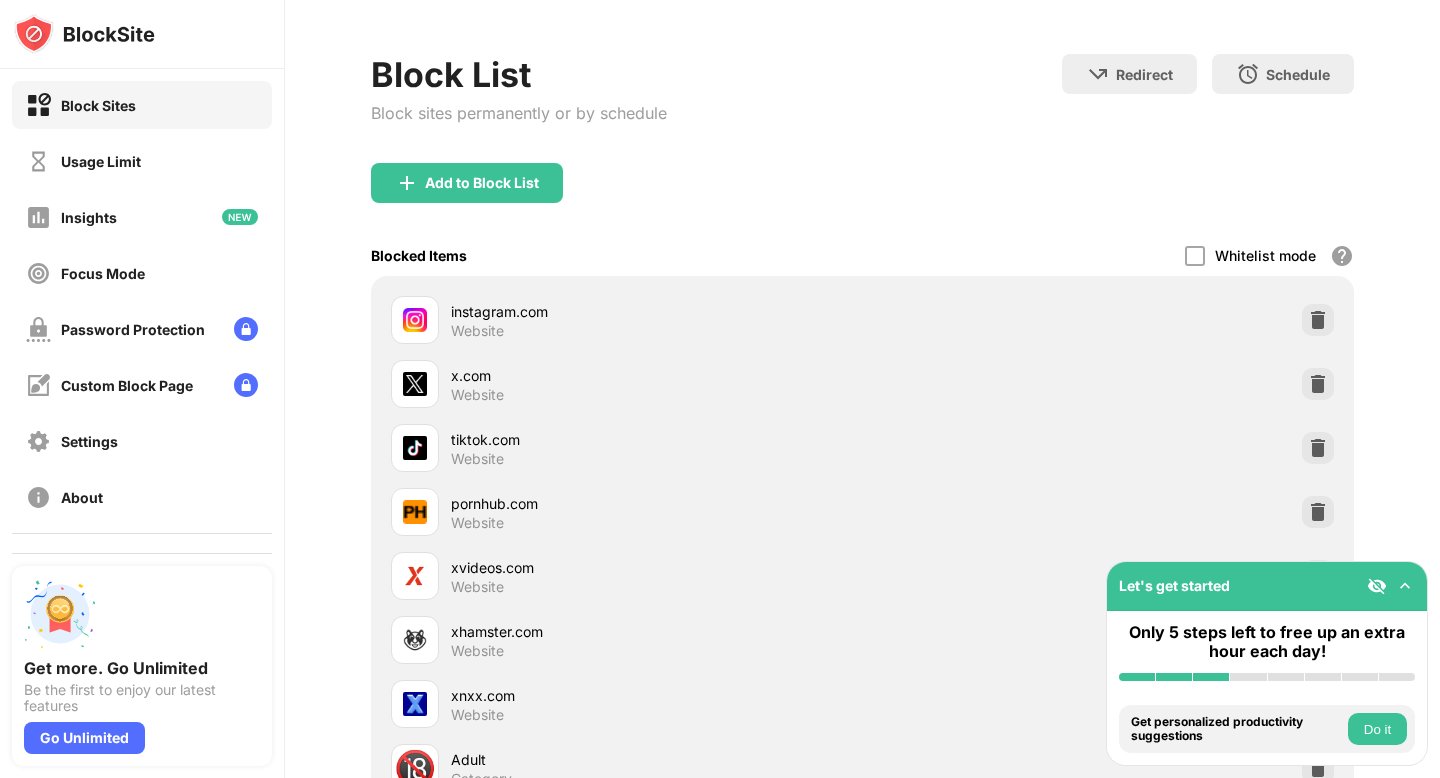 scroll, scrollTop: 0, scrollLeft: 0, axis: both 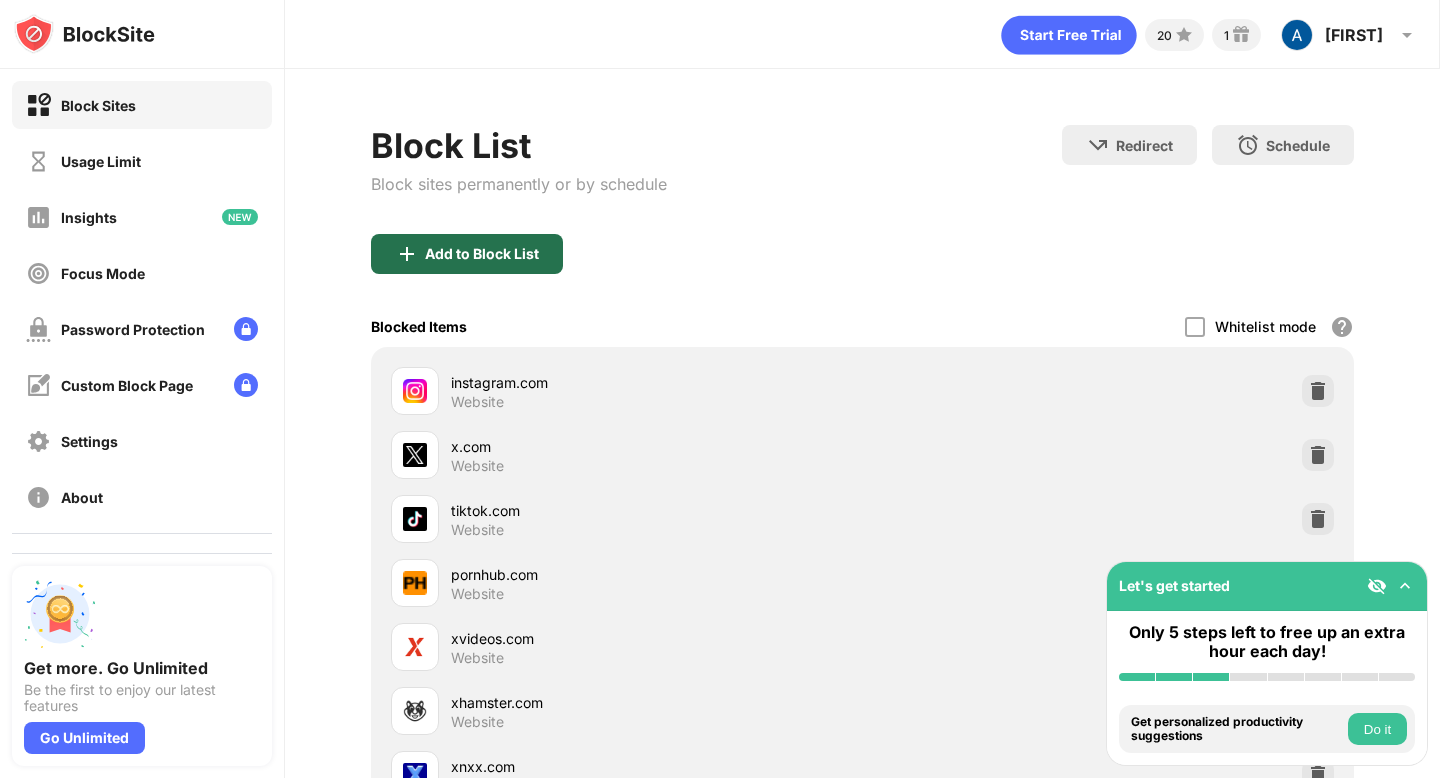 click on "Add to Block List" at bounding box center (467, 254) 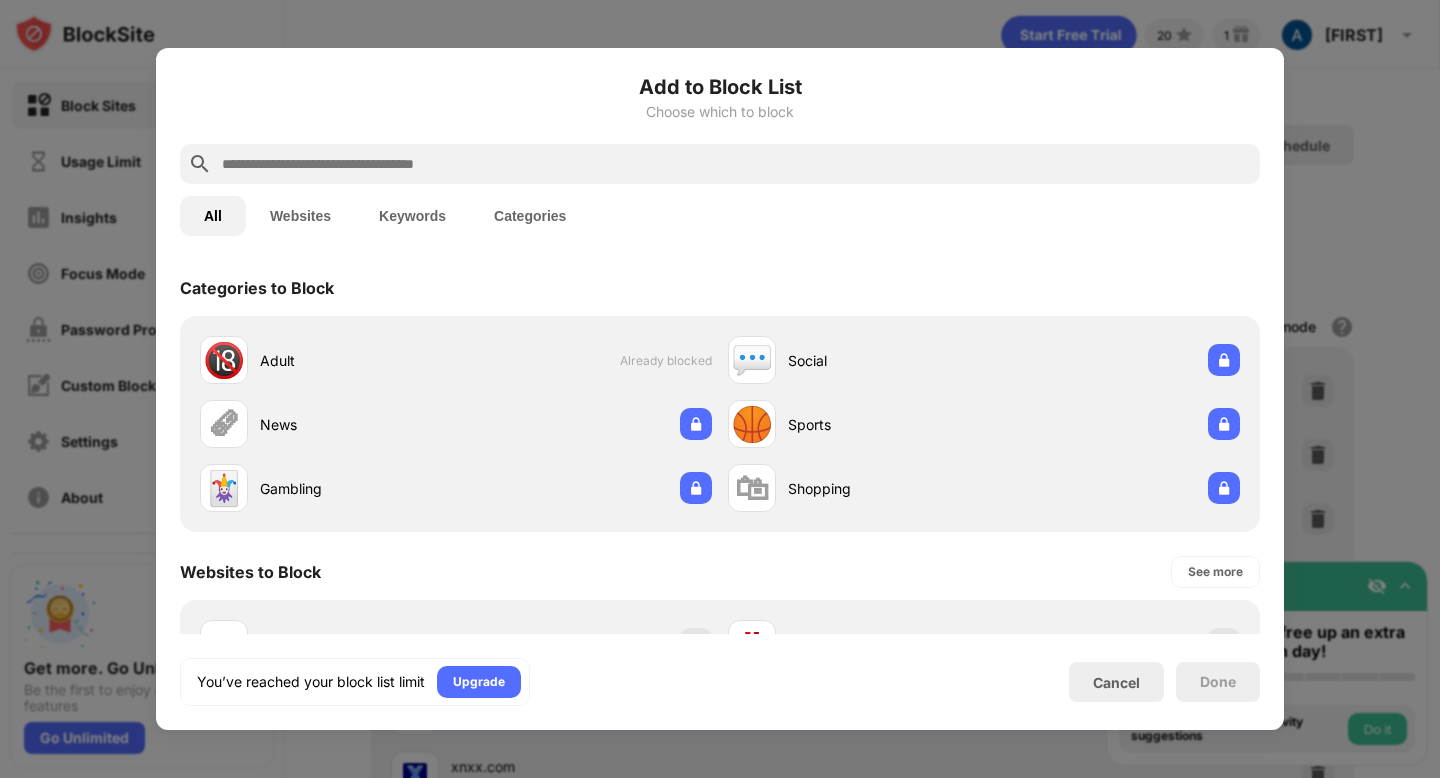 click at bounding box center [736, 164] 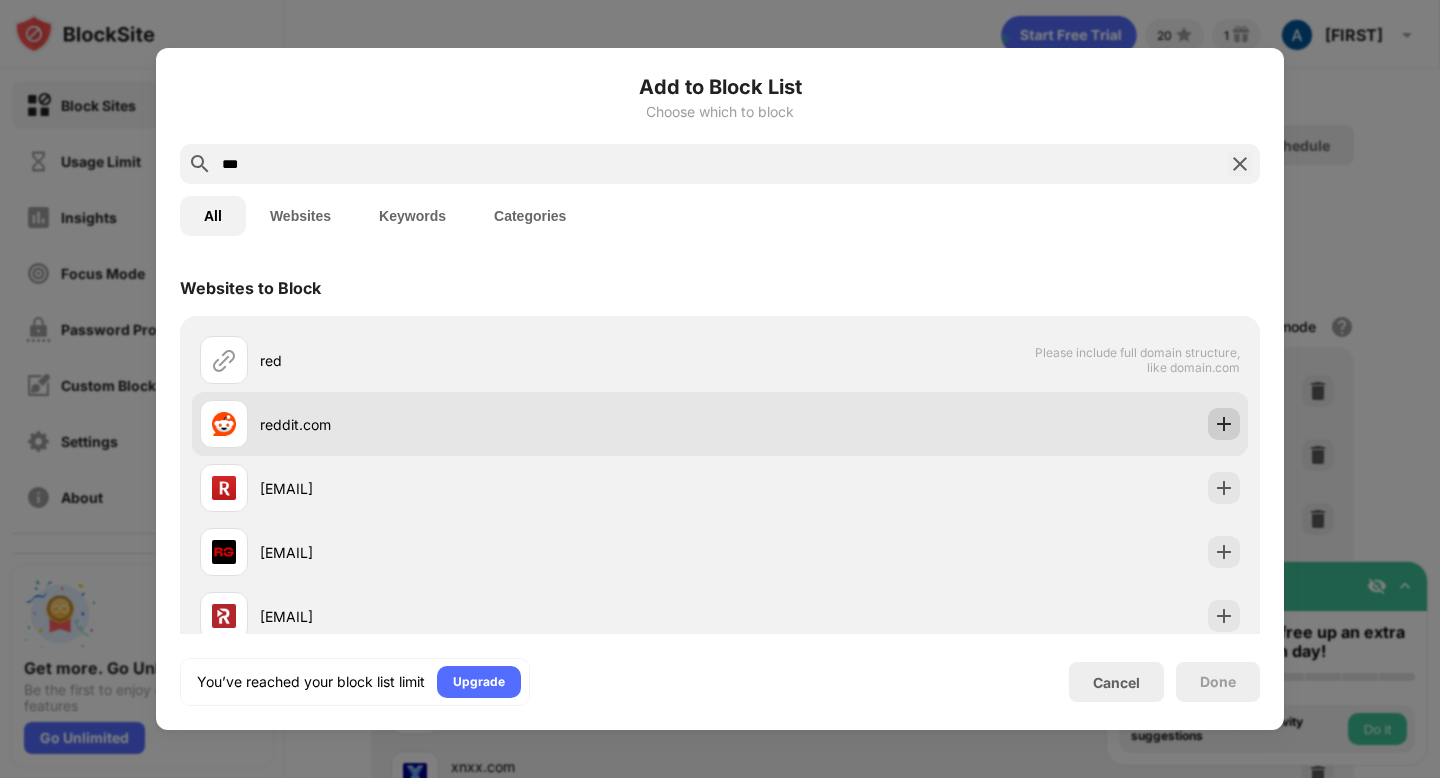 type on "***" 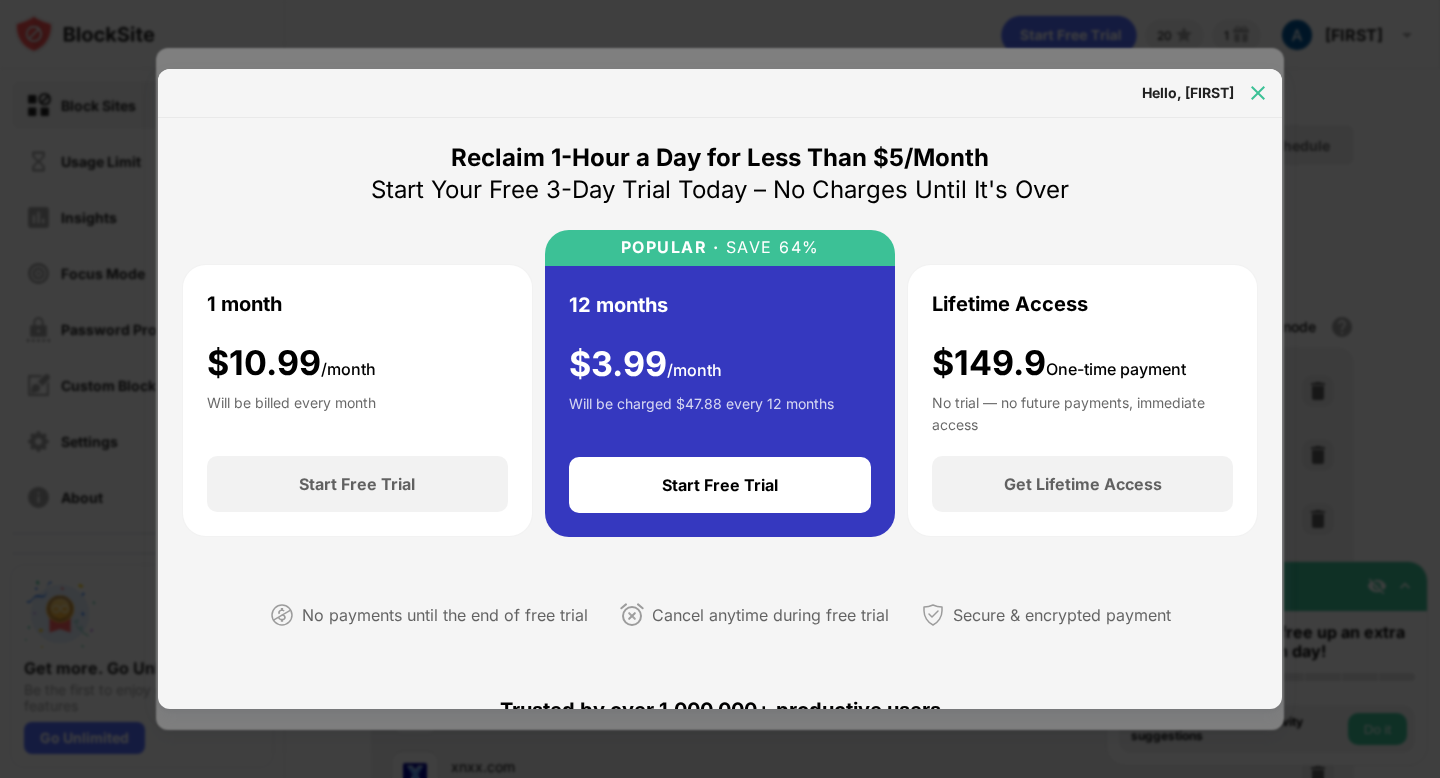 click at bounding box center (1258, 93) 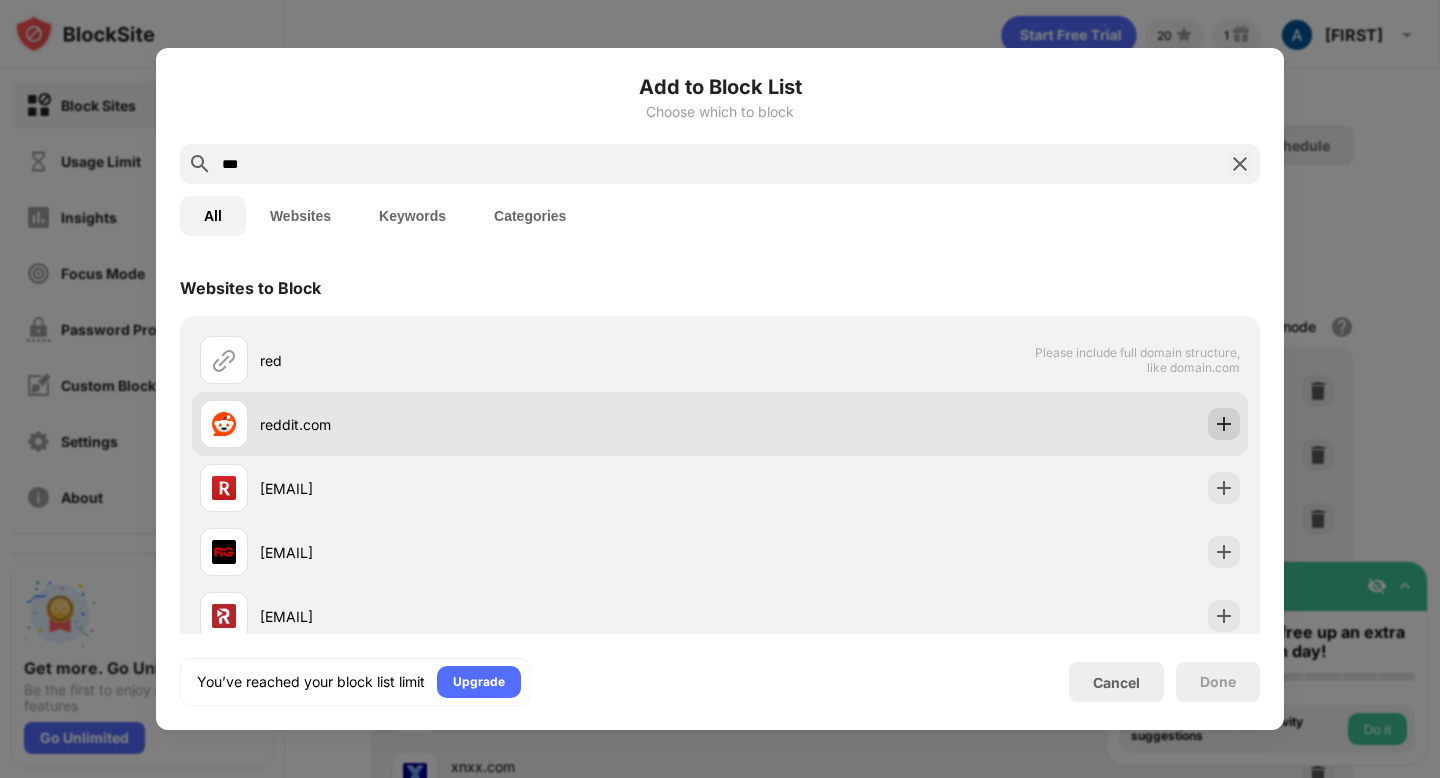 click at bounding box center (1224, 424) 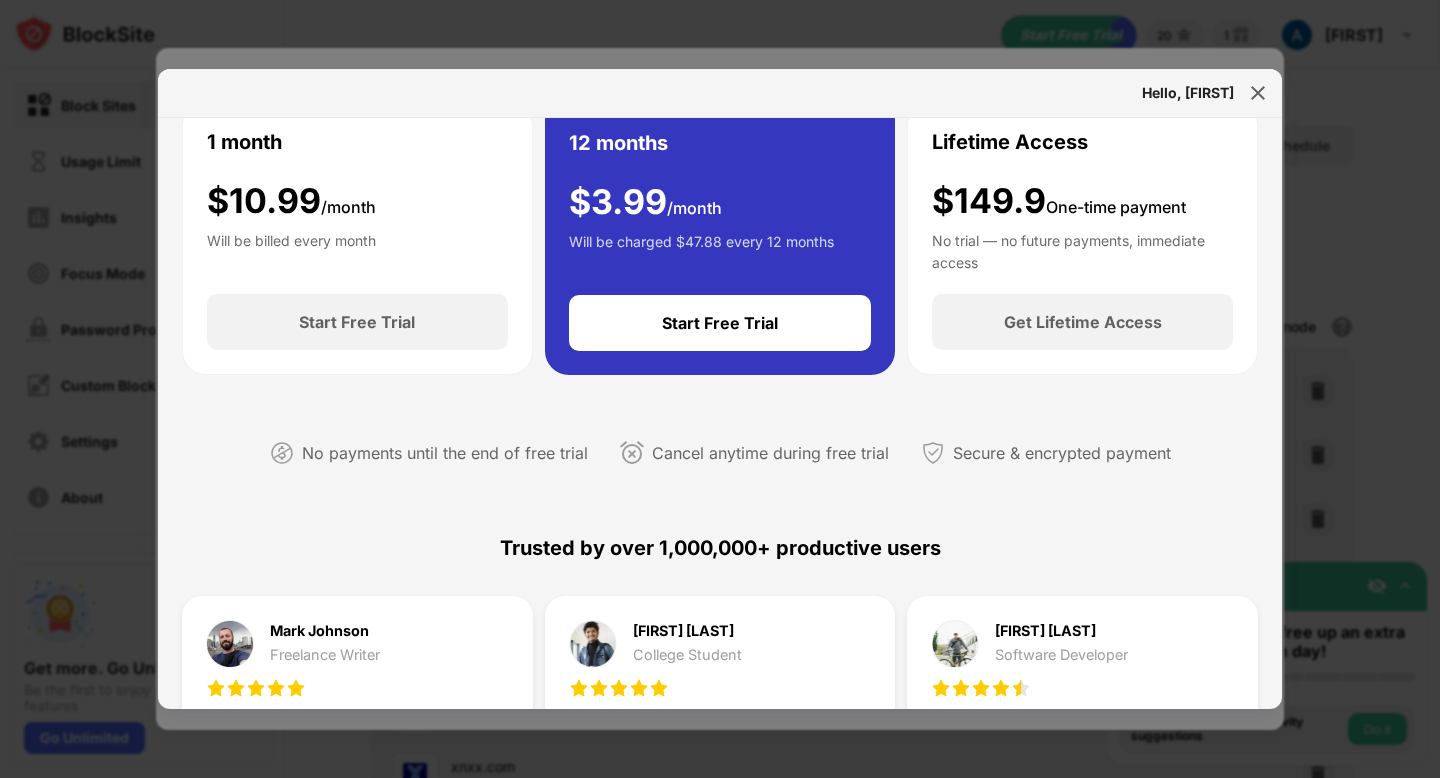 scroll, scrollTop: 0, scrollLeft: 0, axis: both 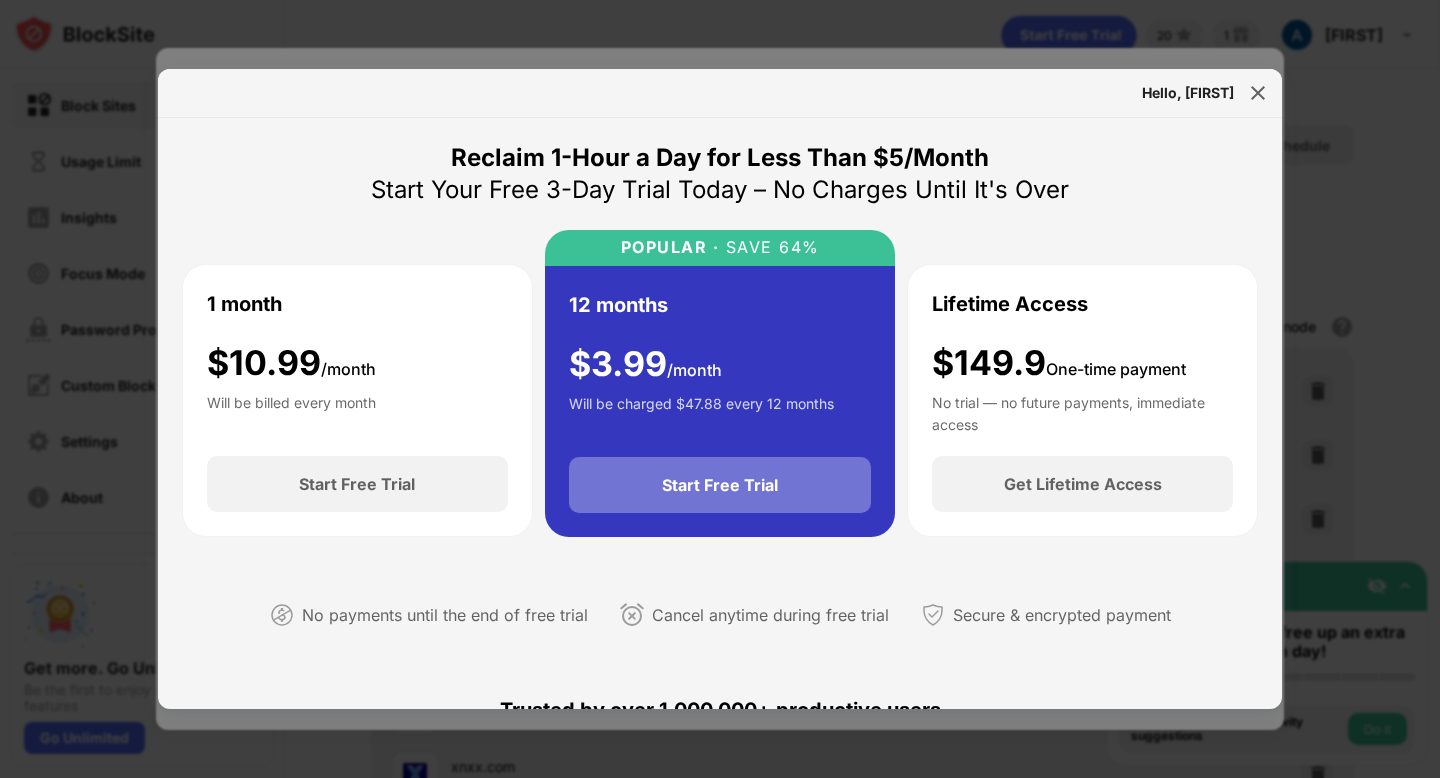 click on "Start Free Trial" at bounding box center (720, 485) 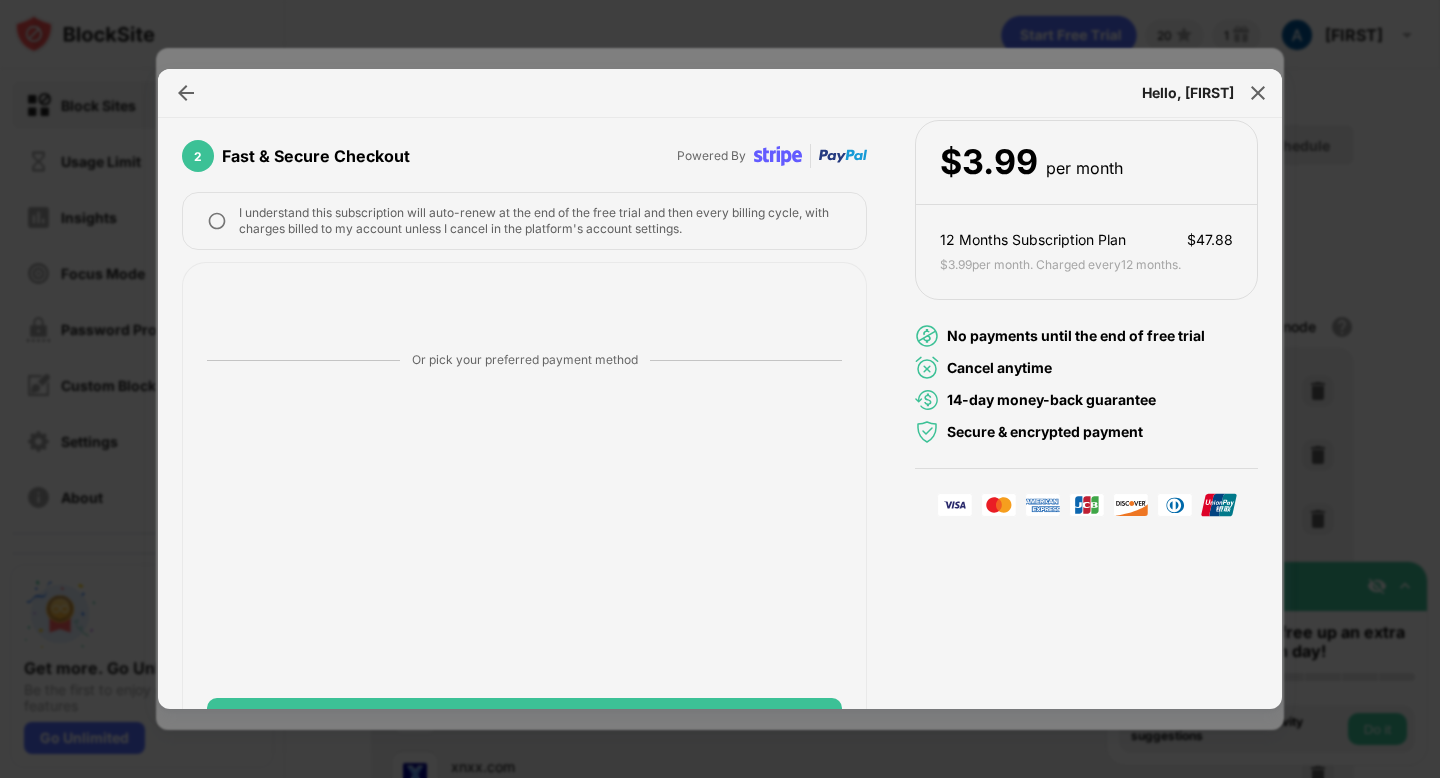 scroll, scrollTop: 259, scrollLeft: 0, axis: vertical 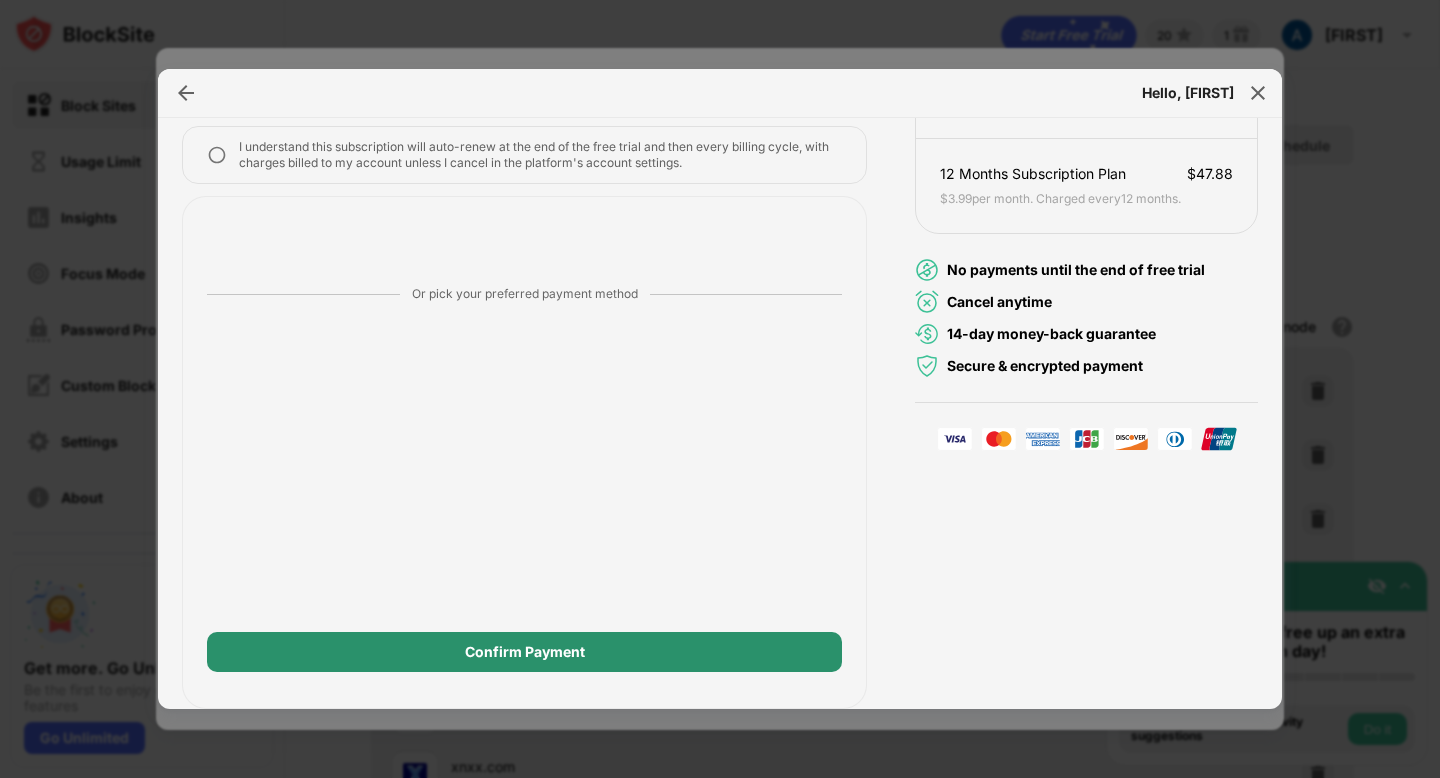 click on "Confirm Payment" at bounding box center (525, 652) 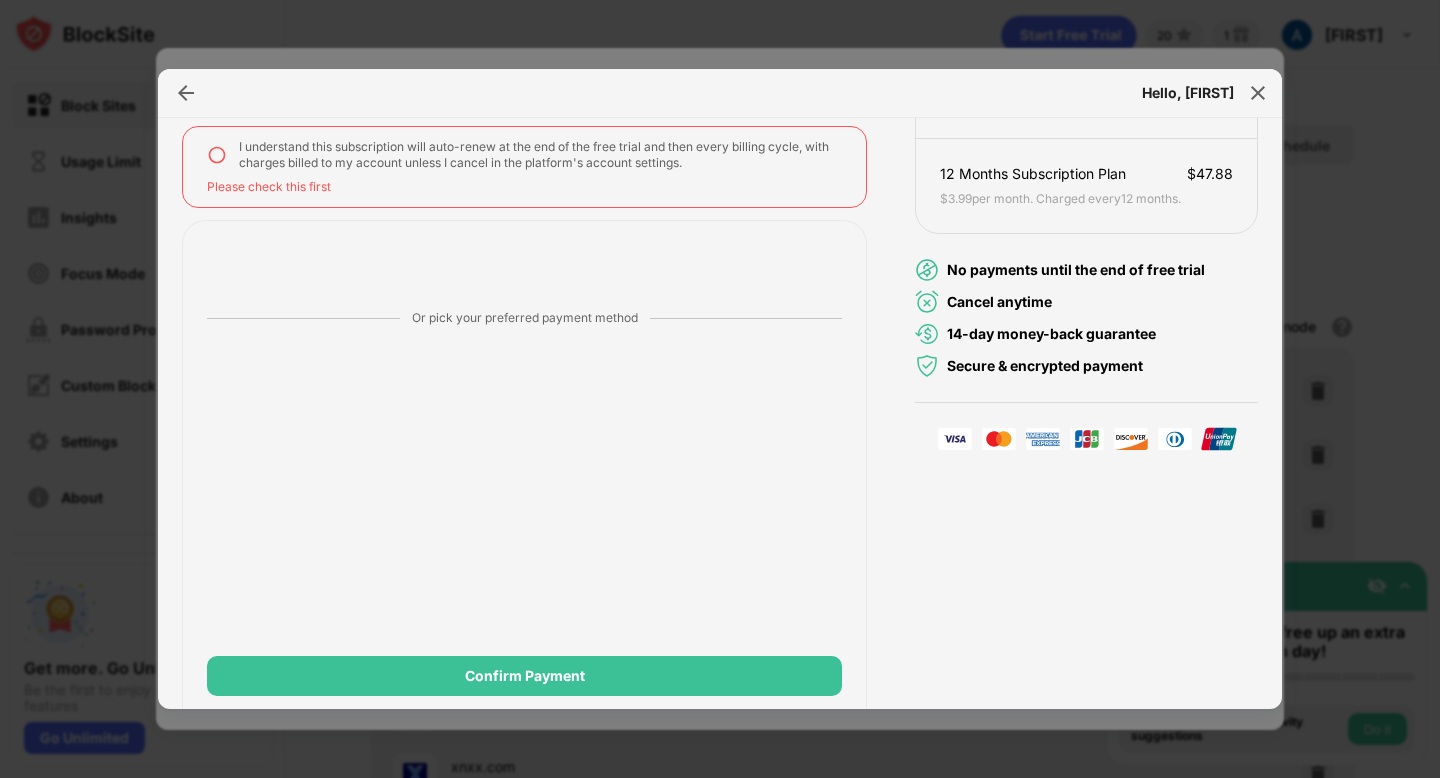 click at bounding box center [217, 155] 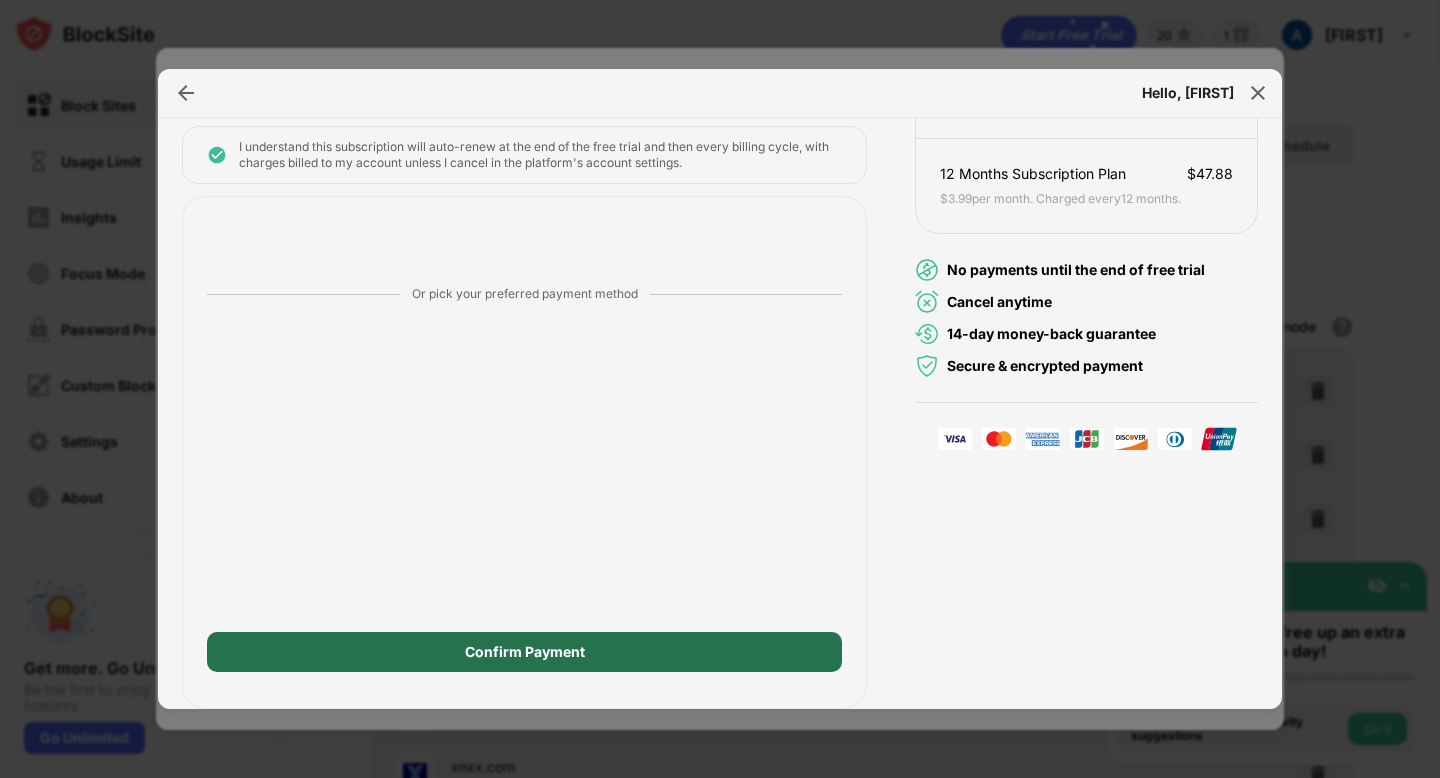click on "Confirm Payment" at bounding box center (524, 652) 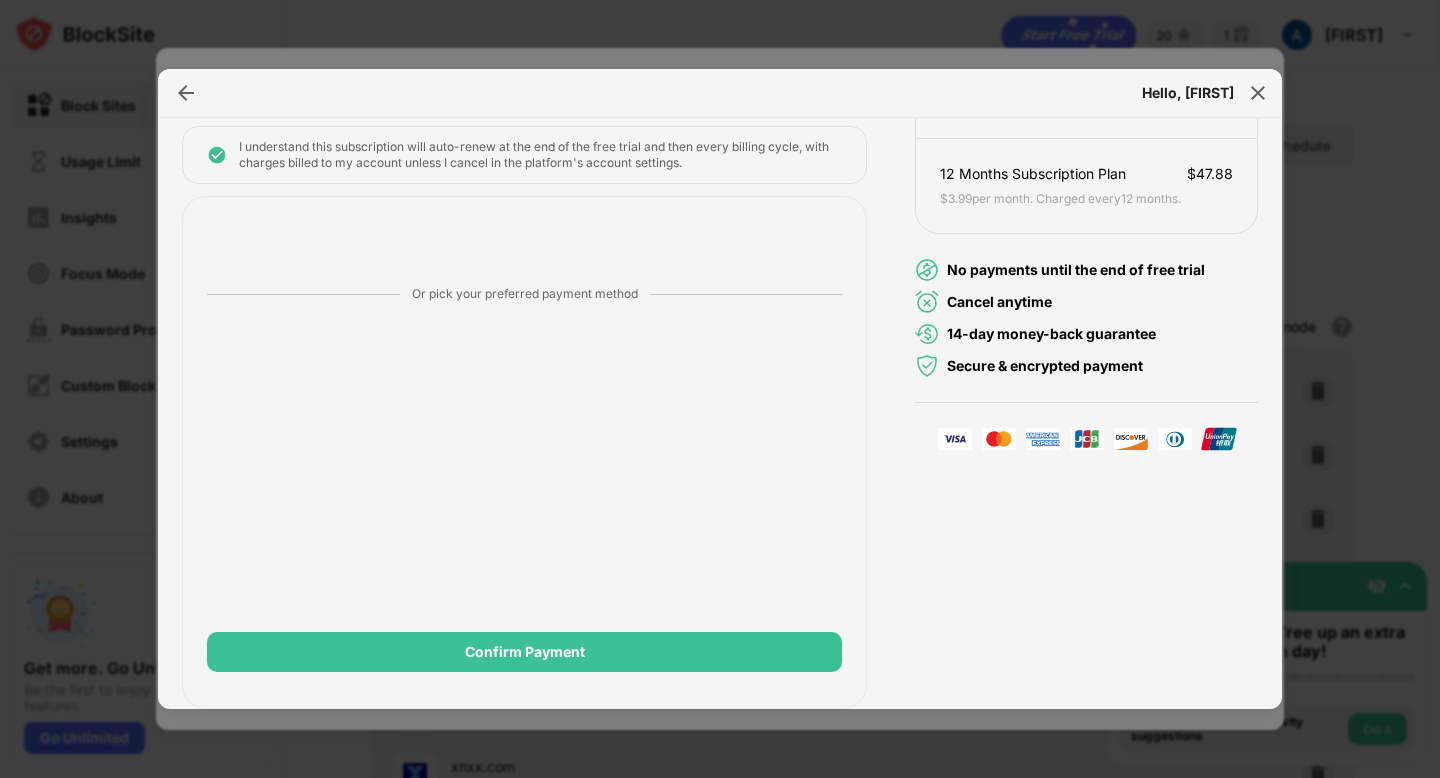 scroll, scrollTop: 0, scrollLeft: 0, axis: both 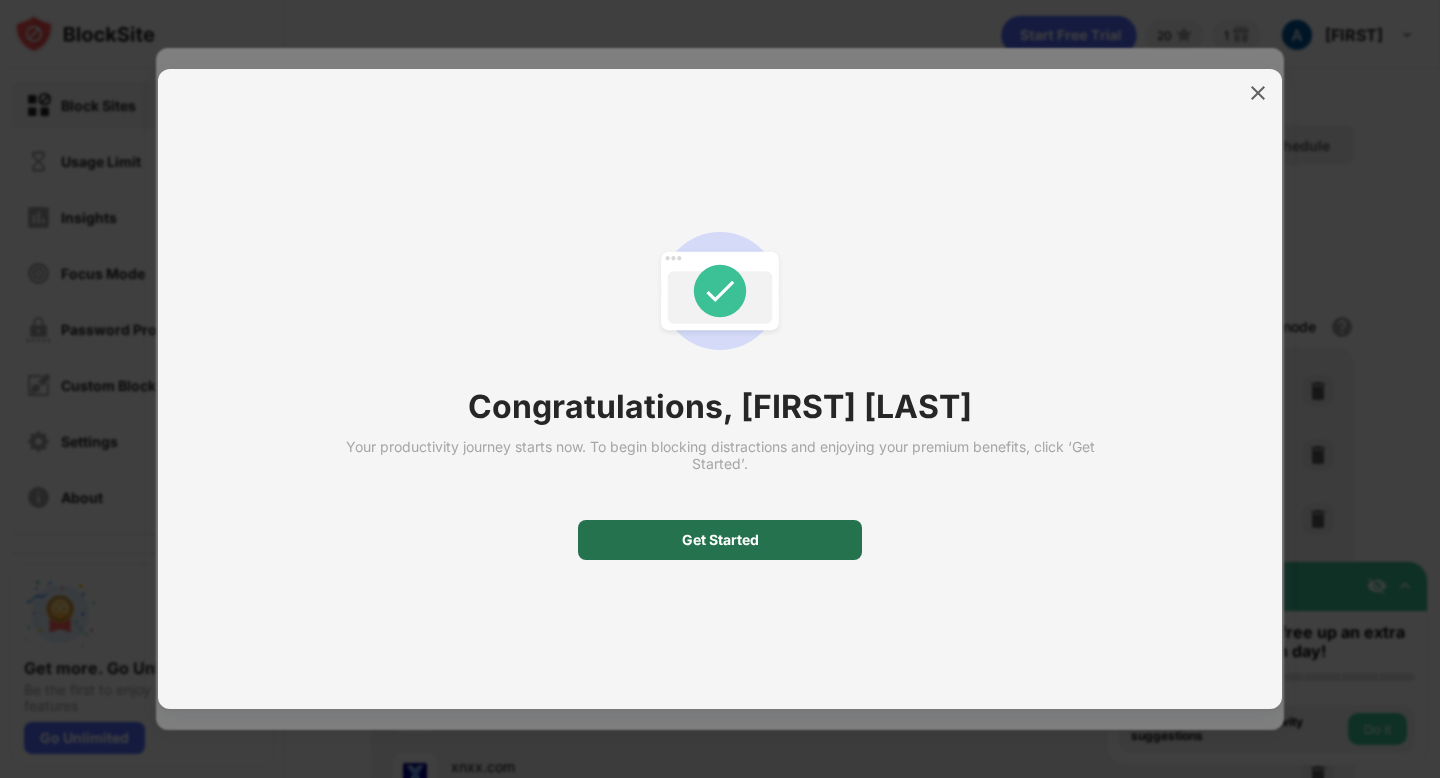 click on "Get Started" at bounding box center (720, 540) 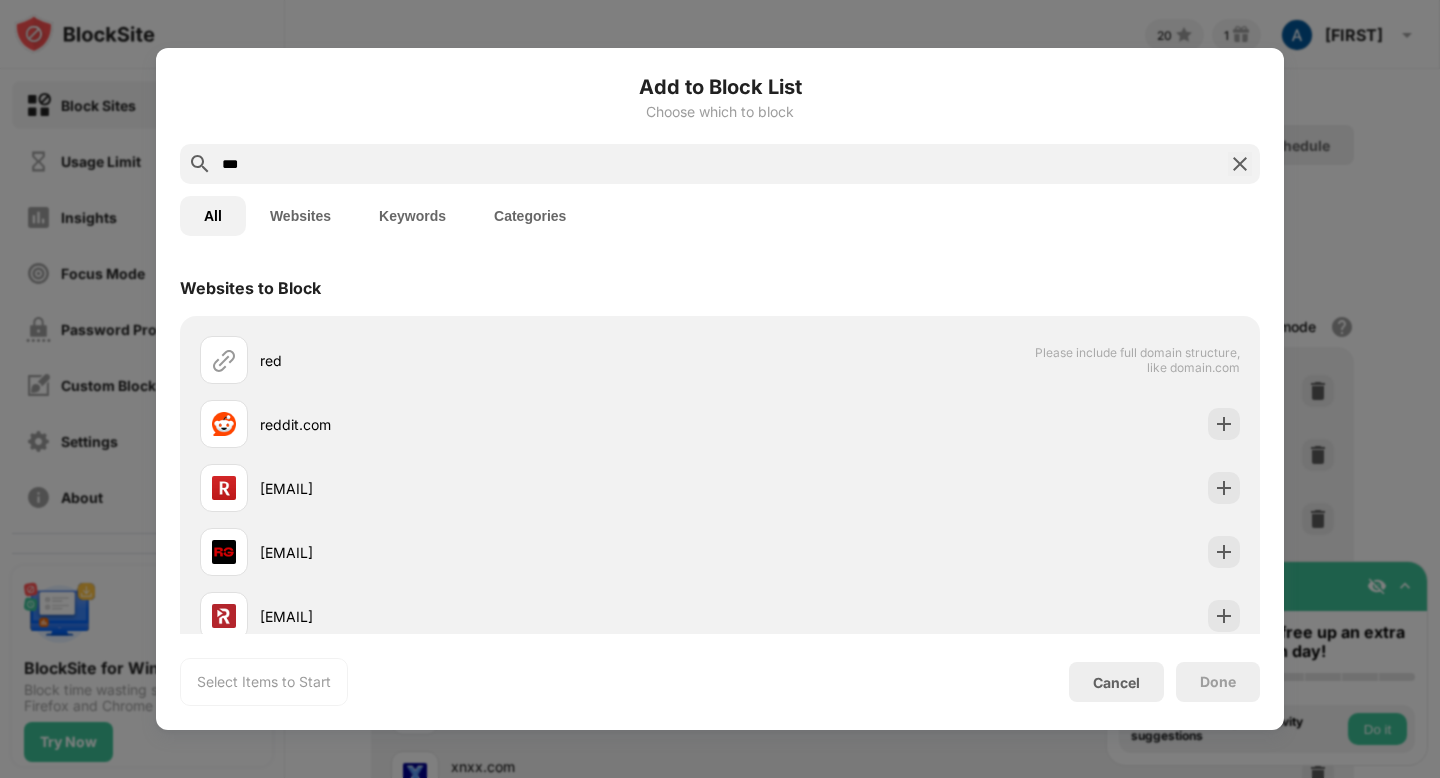click at bounding box center (720, 389) 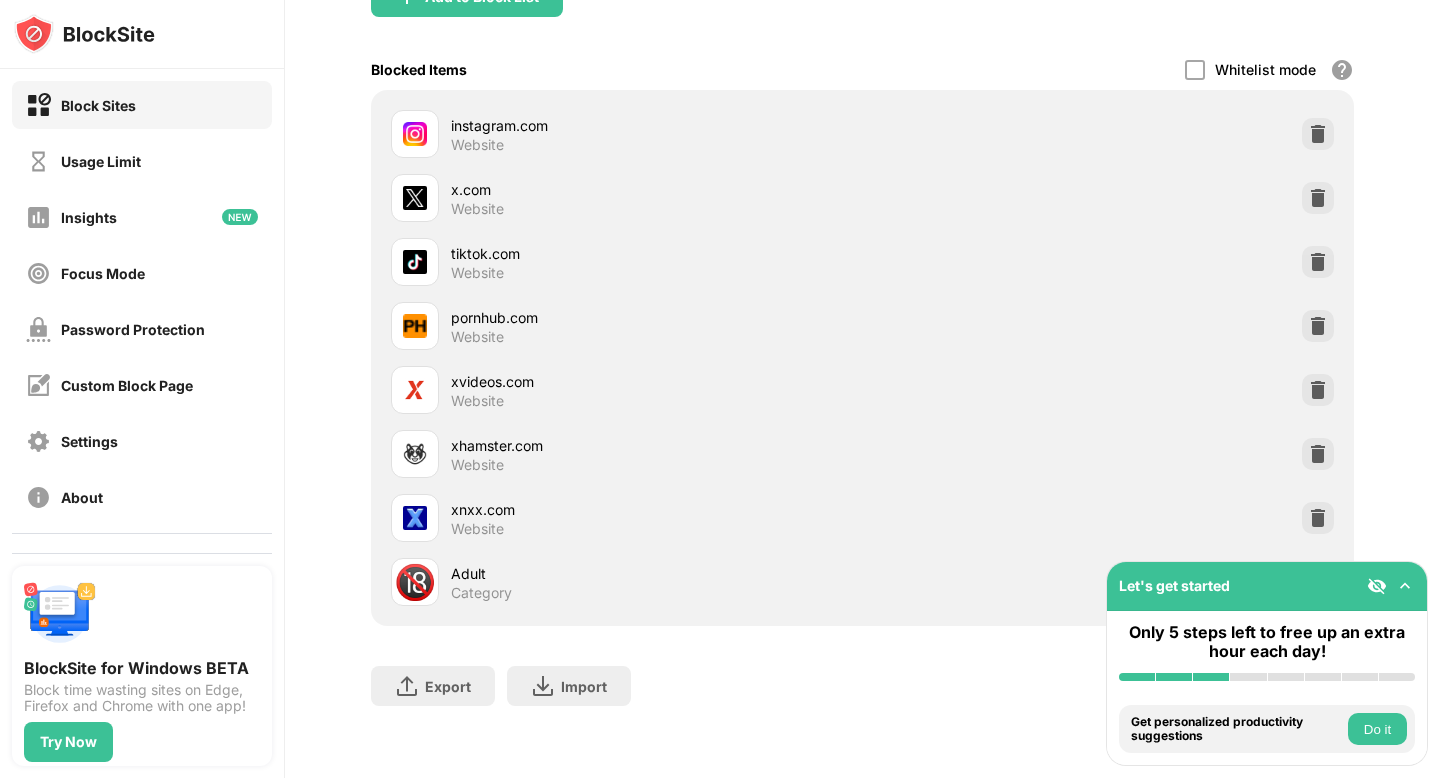 scroll, scrollTop: 139, scrollLeft: 0, axis: vertical 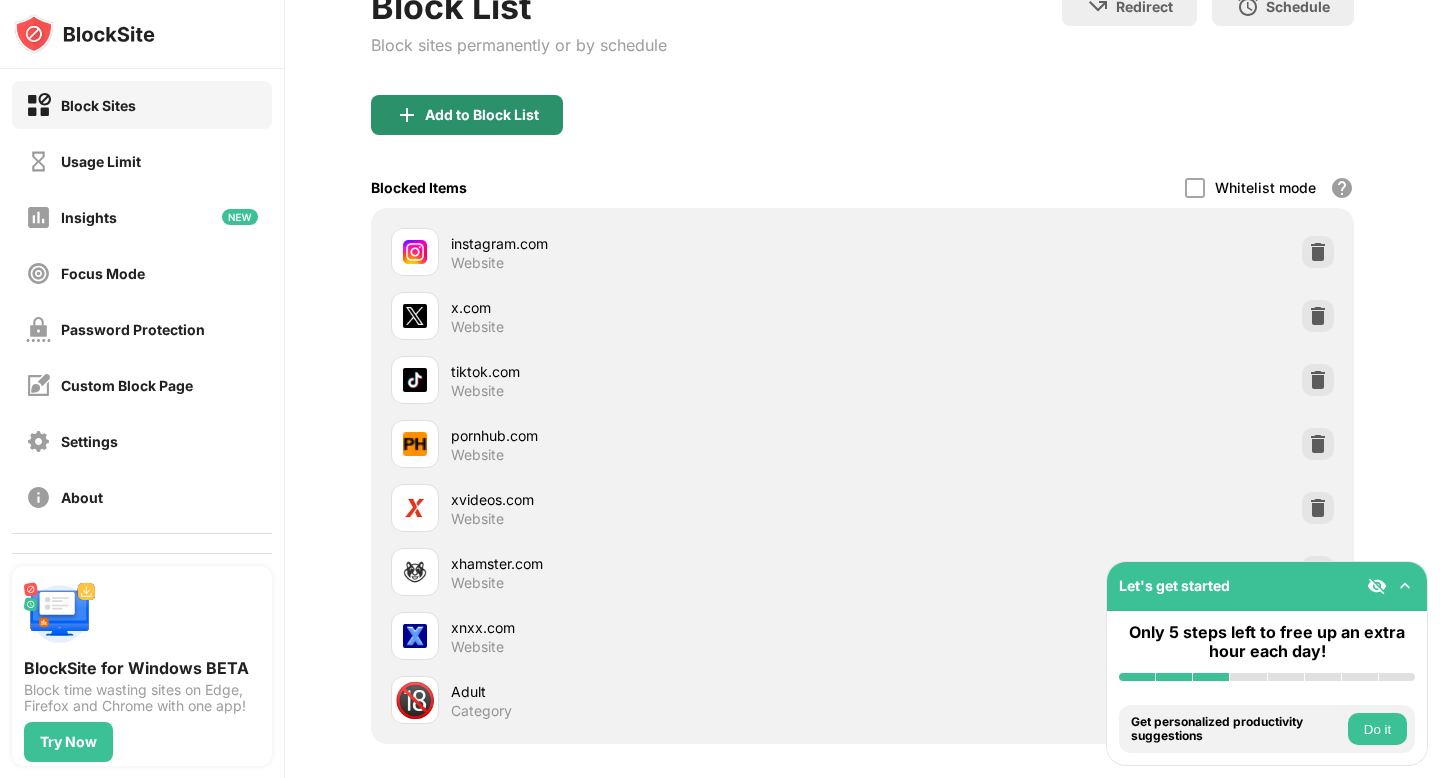 click on "Add to Block List" at bounding box center (467, 115) 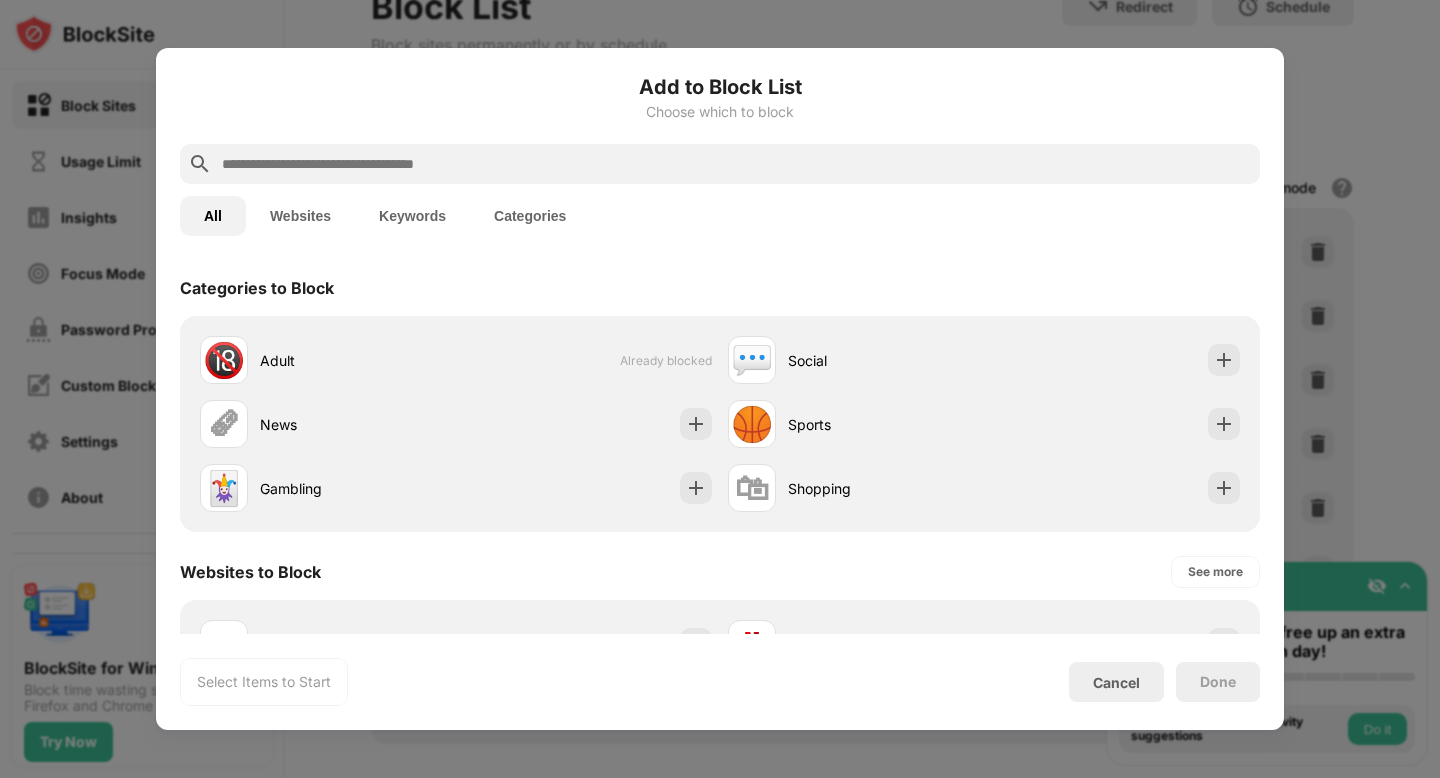 click at bounding box center [720, 164] 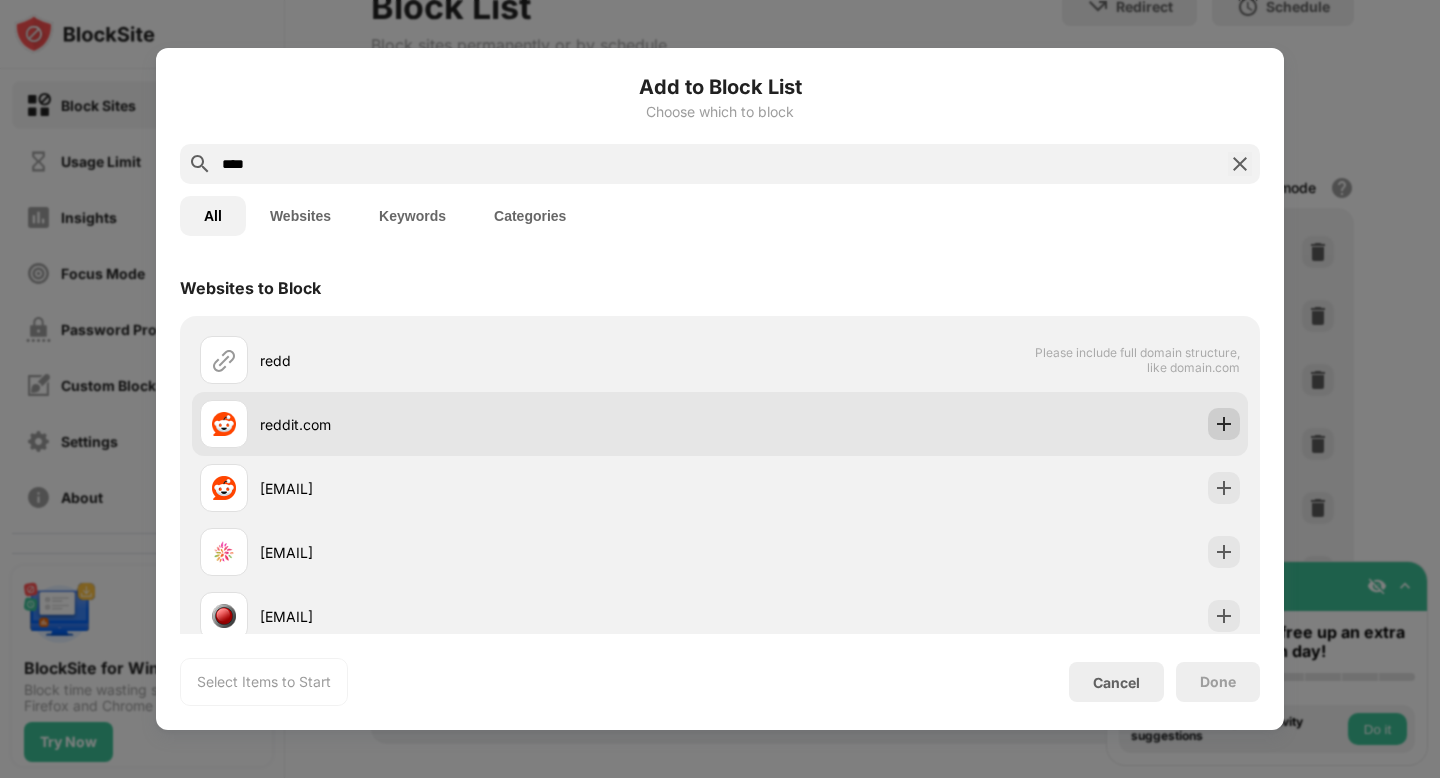 type on "****" 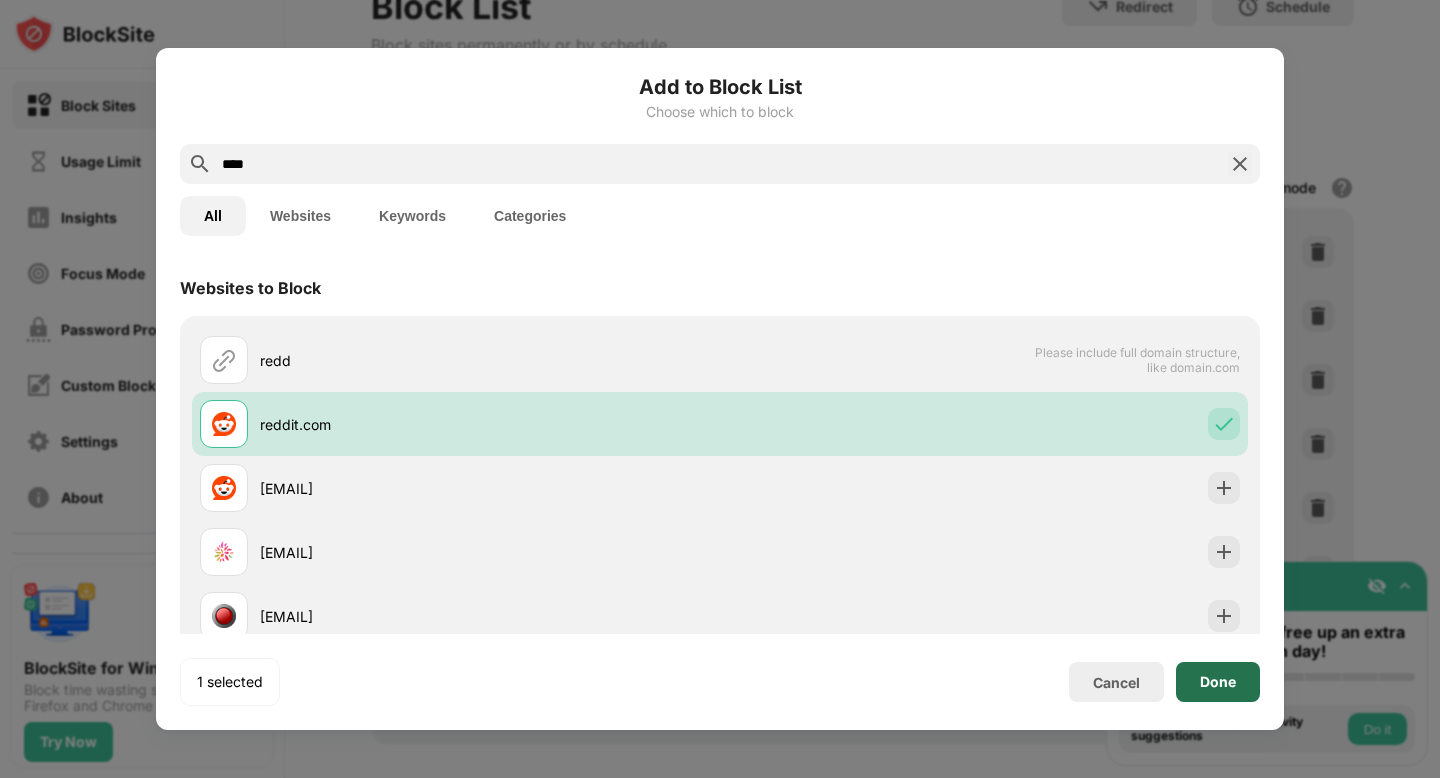 click on "Done" at bounding box center [1218, 682] 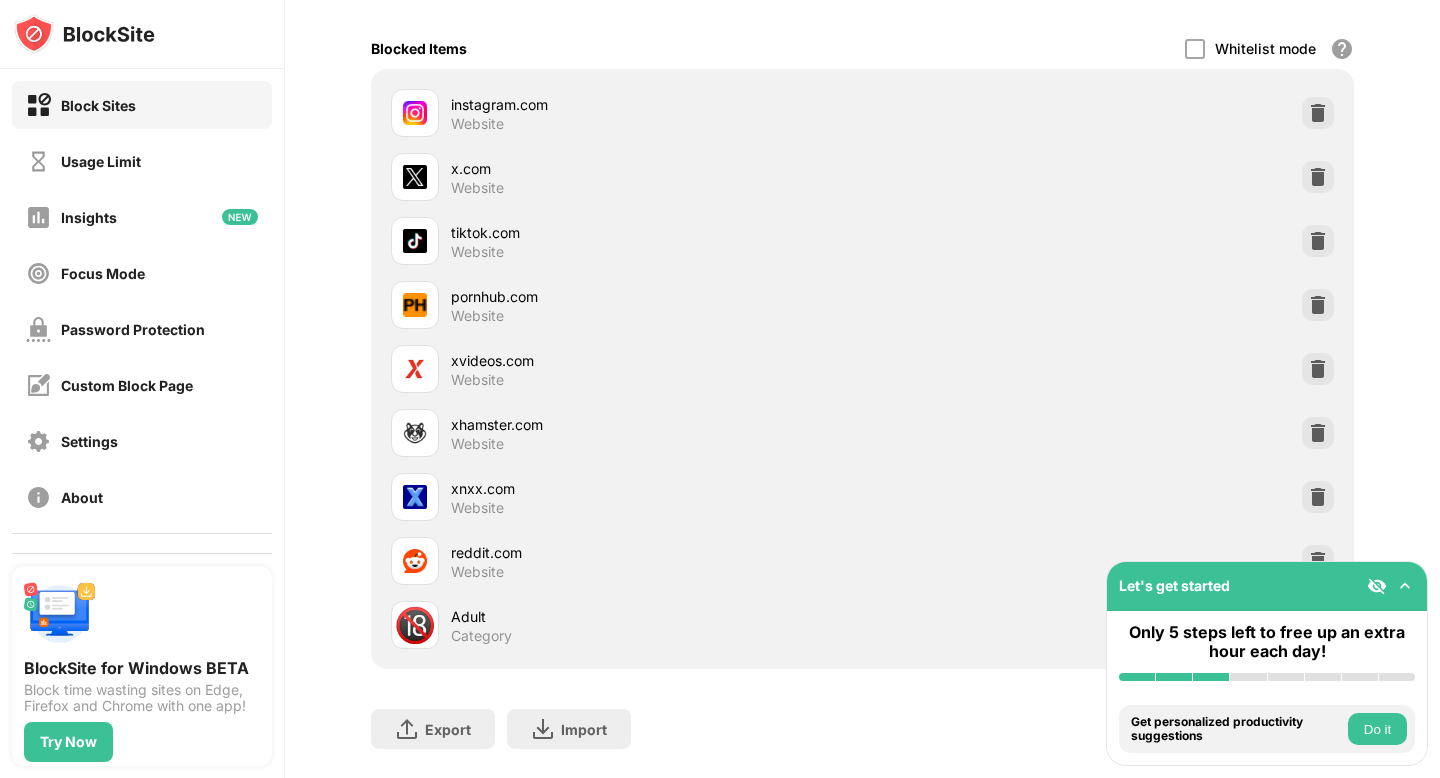 scroll, scrollTop: 305, scrollLeft: 0, axis: vertical 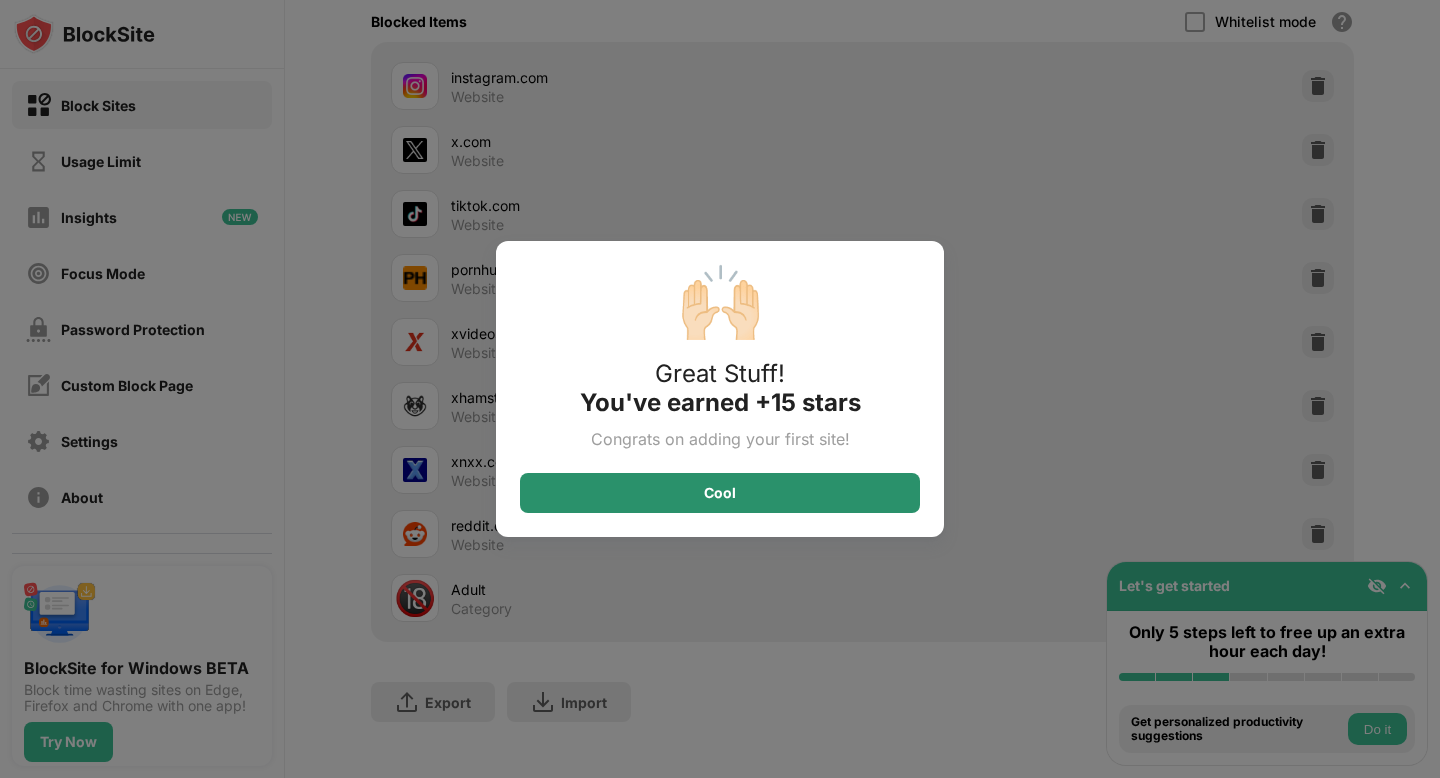 click on "Cool" at bounding box center [720, 493] 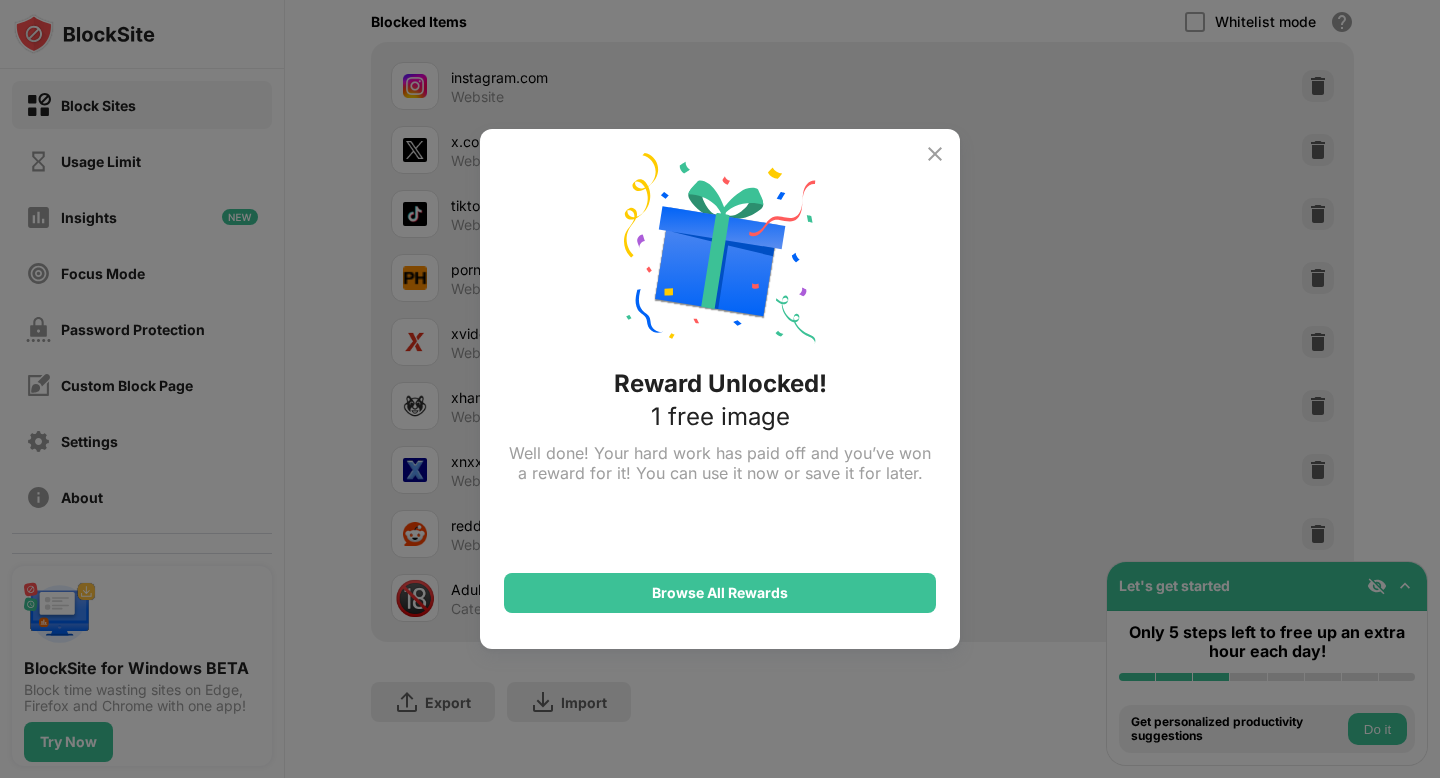 click at bounding box center [935, 154] 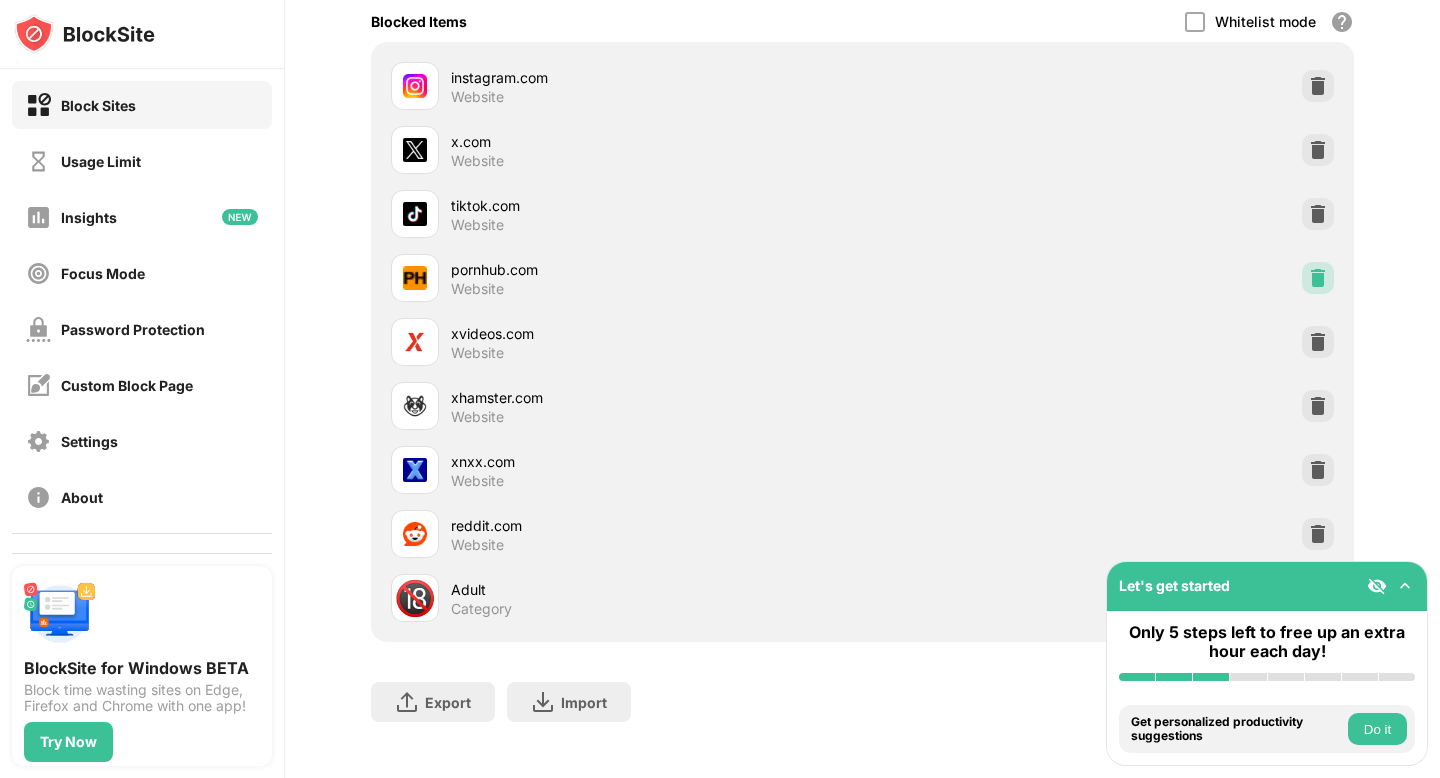 click at bounding box center (1318, 278) 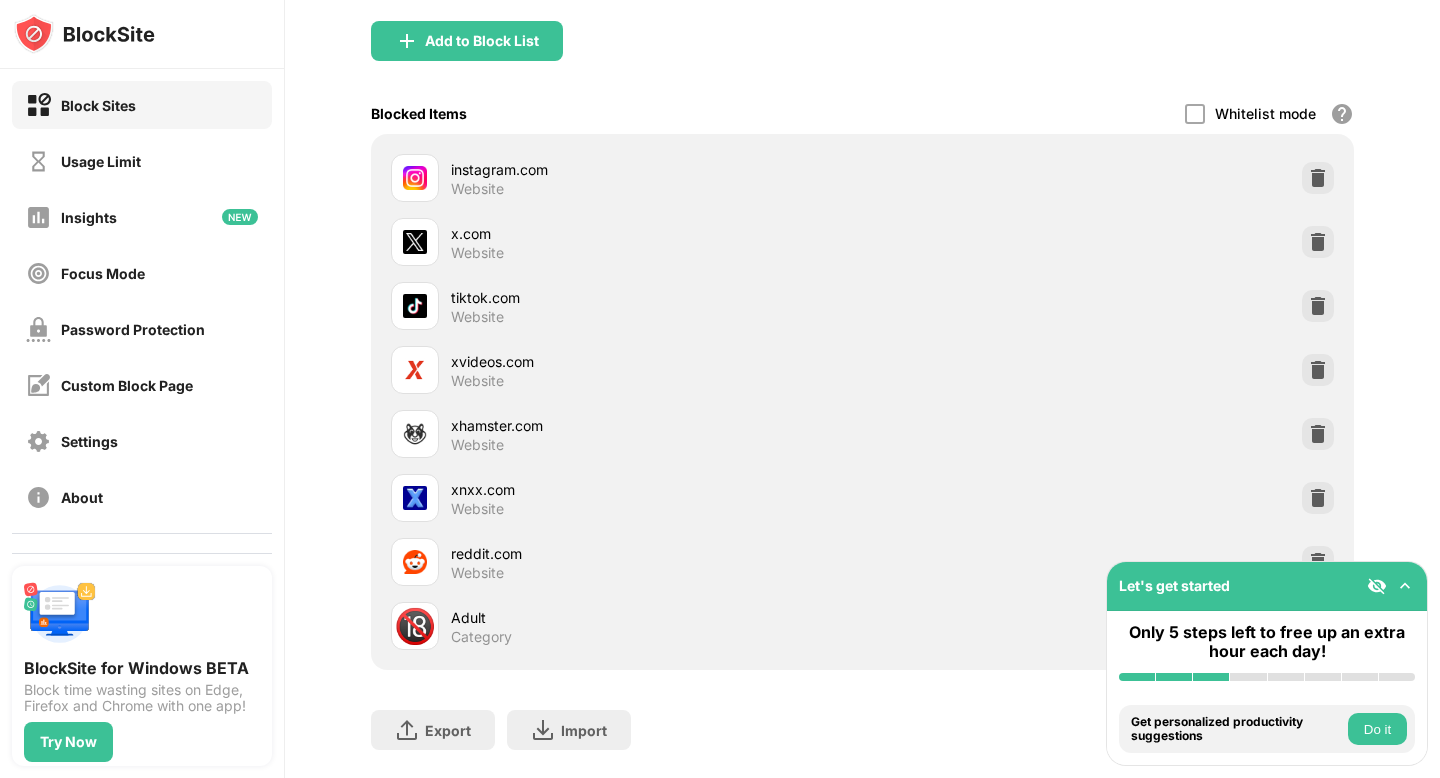 scroll, scrollTop: 260, scrollLeft: 0, axis: vertical 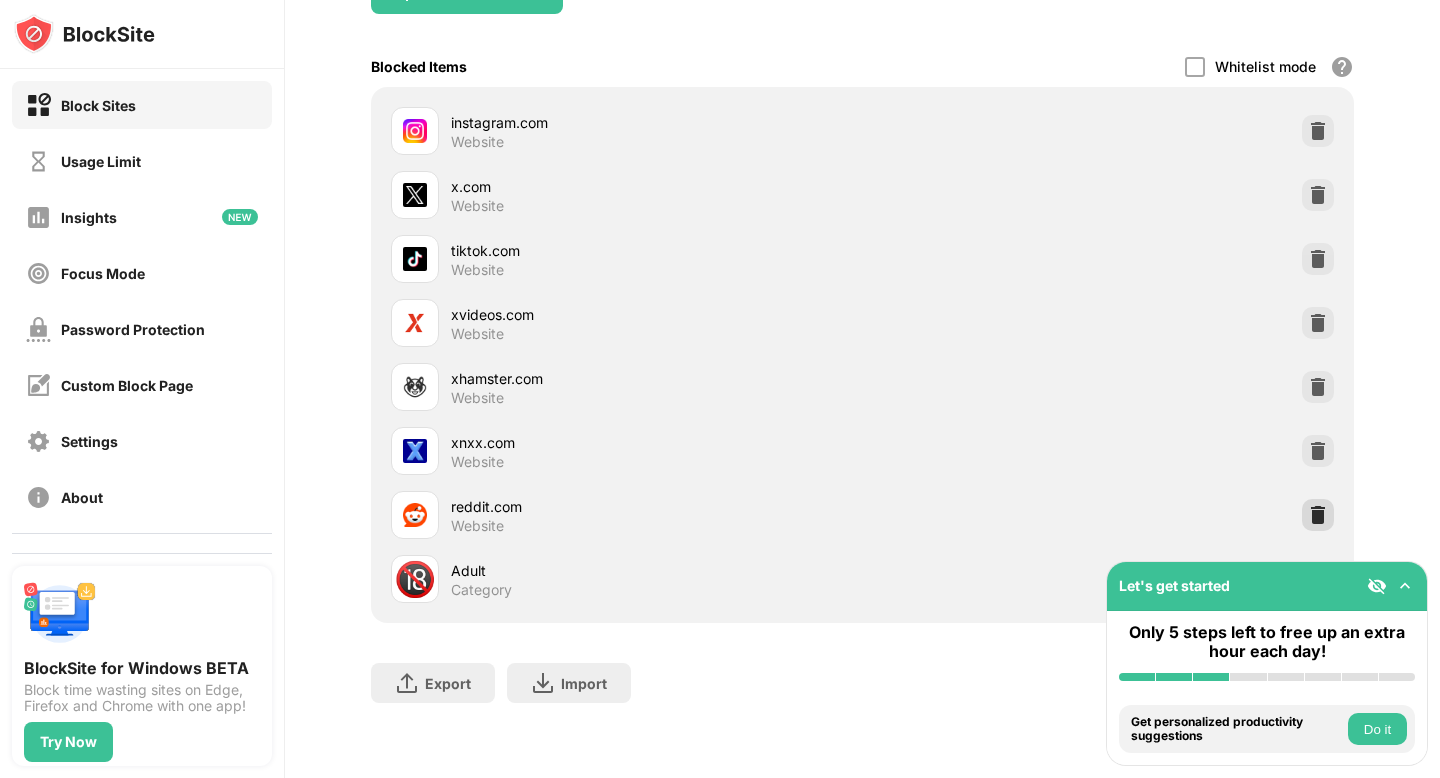 click at bounding box center [1318, 515] 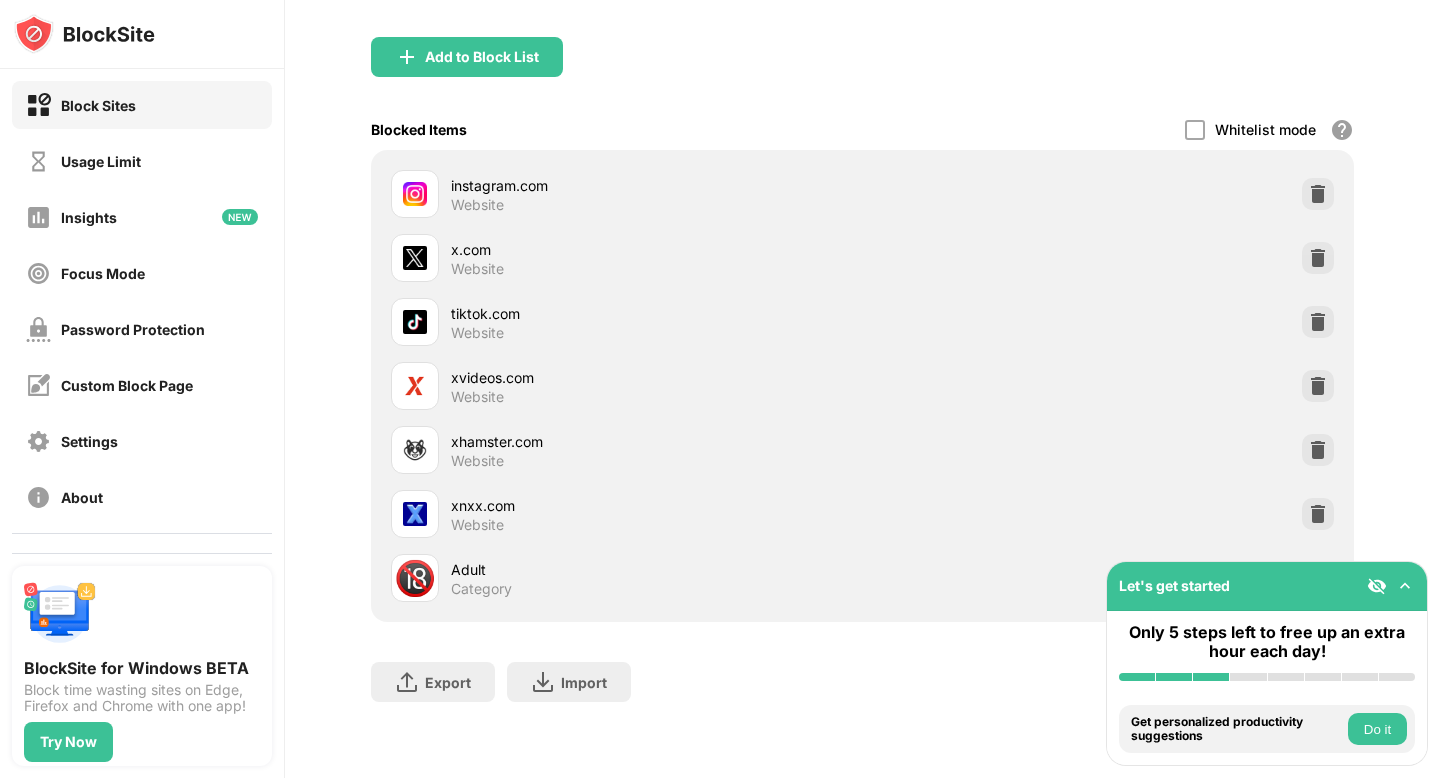 scroll, scrollTop: 196, scrollLeft: 0, axis: vertical 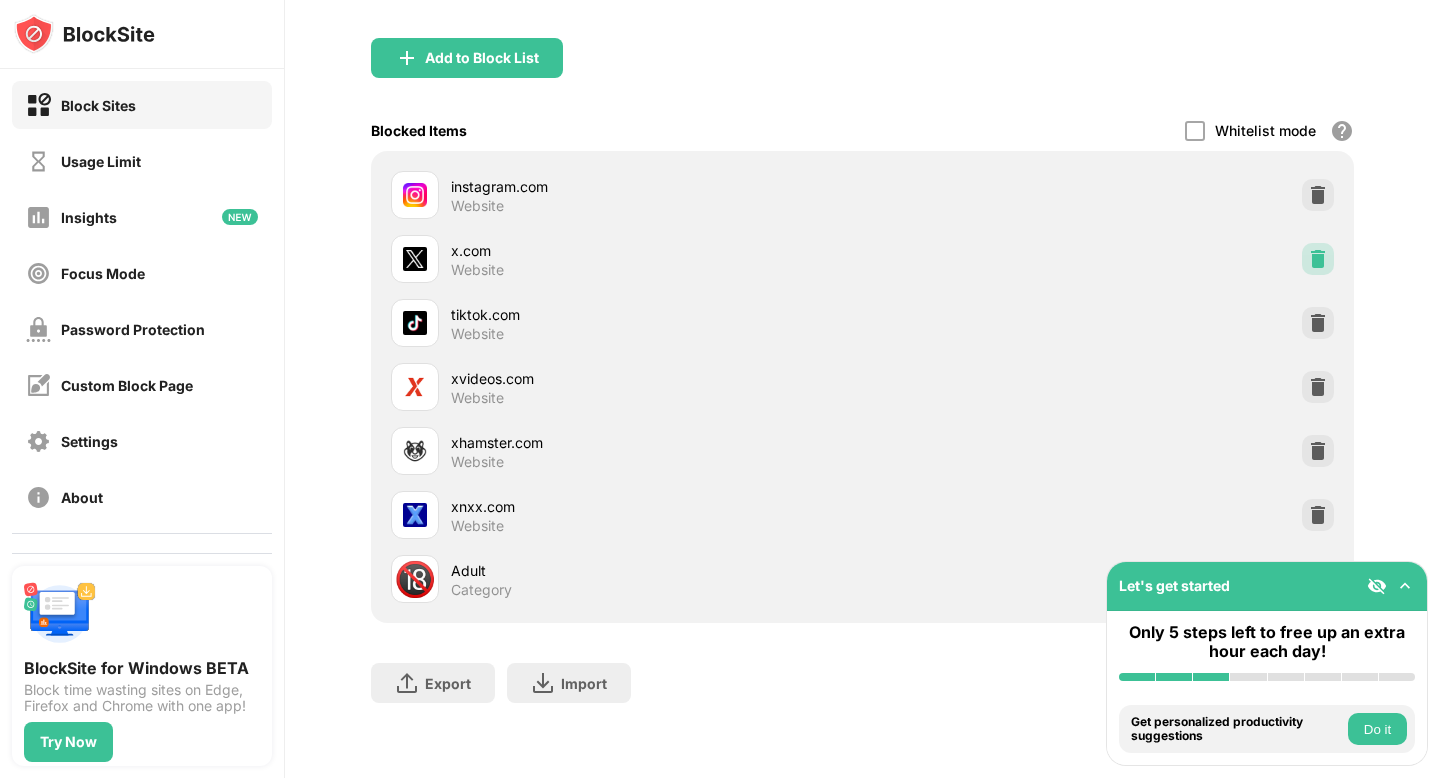 click at bounding box center (1318, 259) 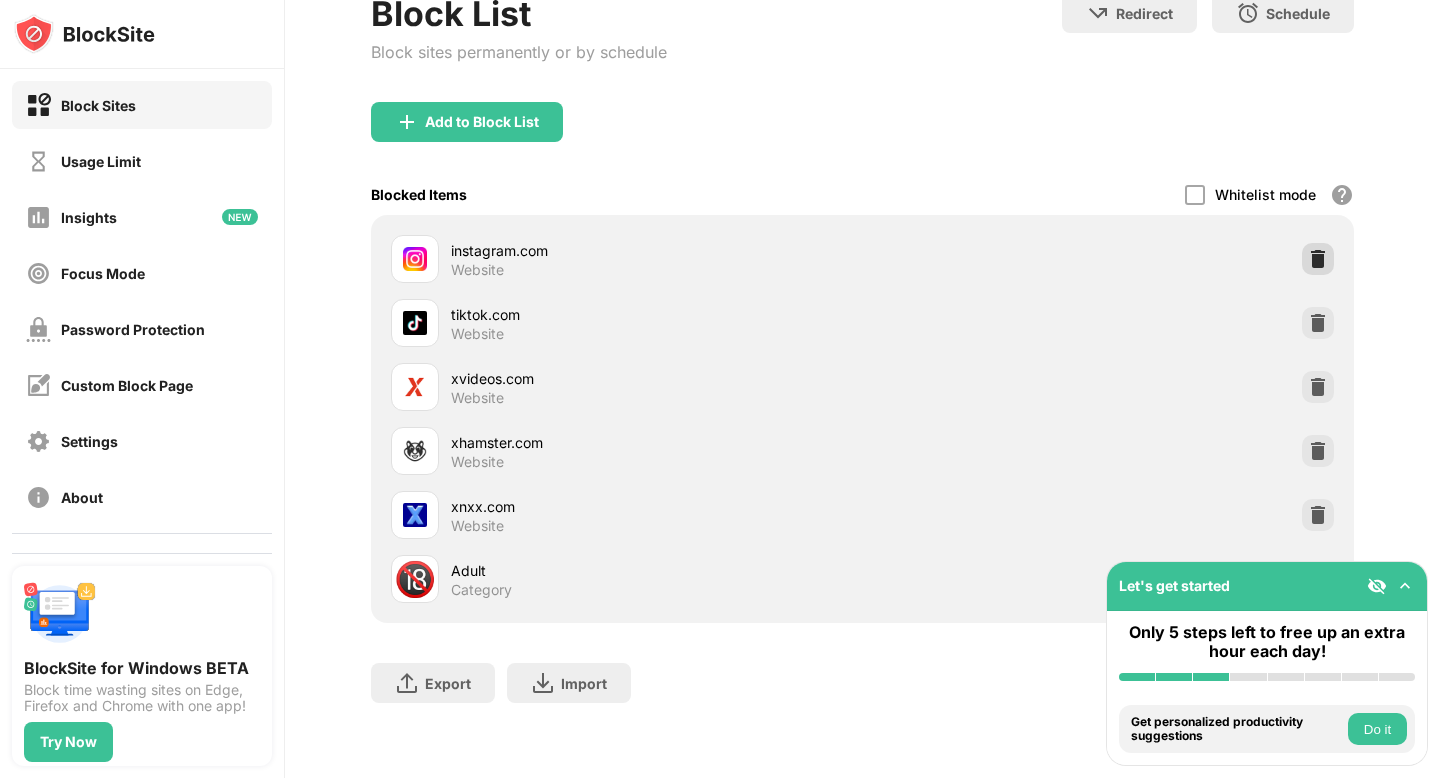 click at bounding box center [1318, 259] 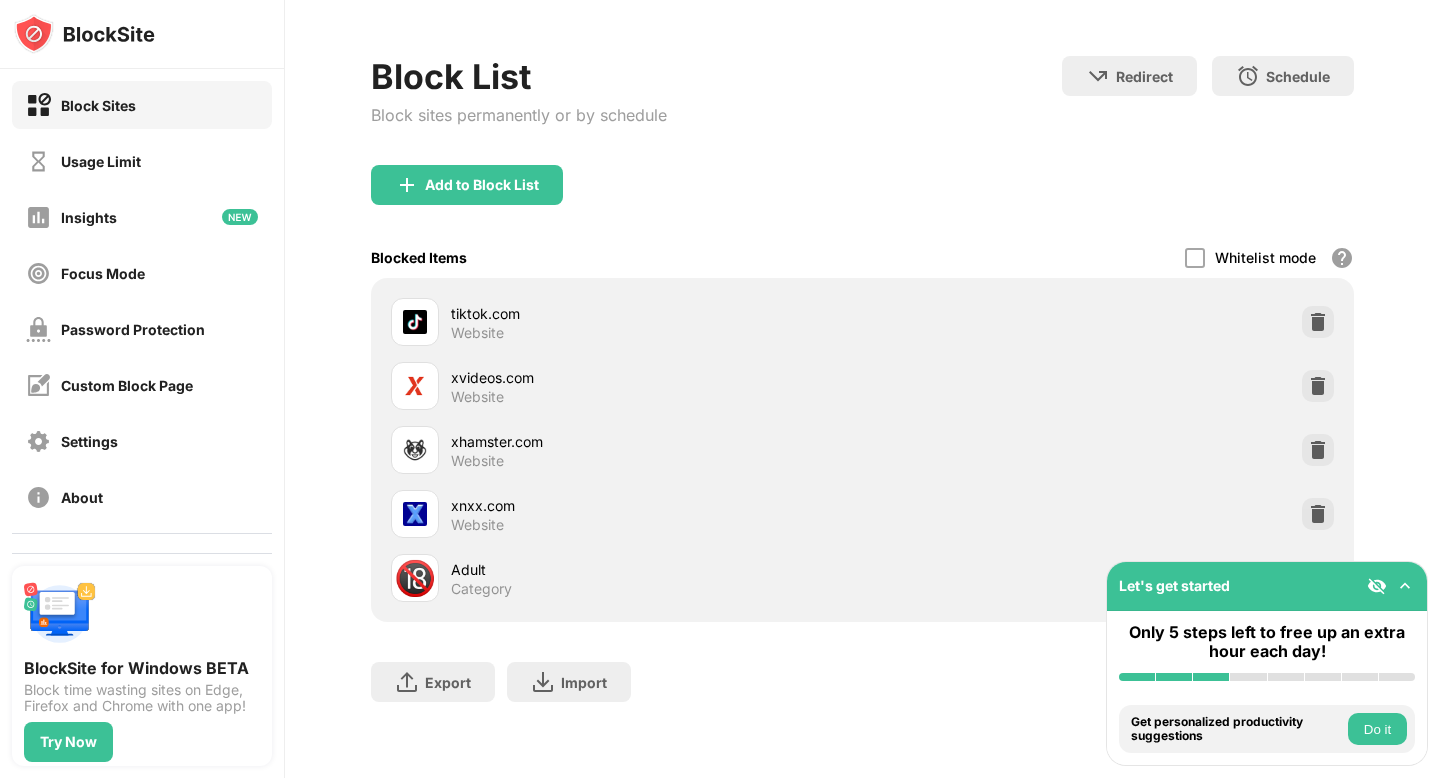 scroll, scrollTop: 68, scrollLeft: 0, axis: vertical 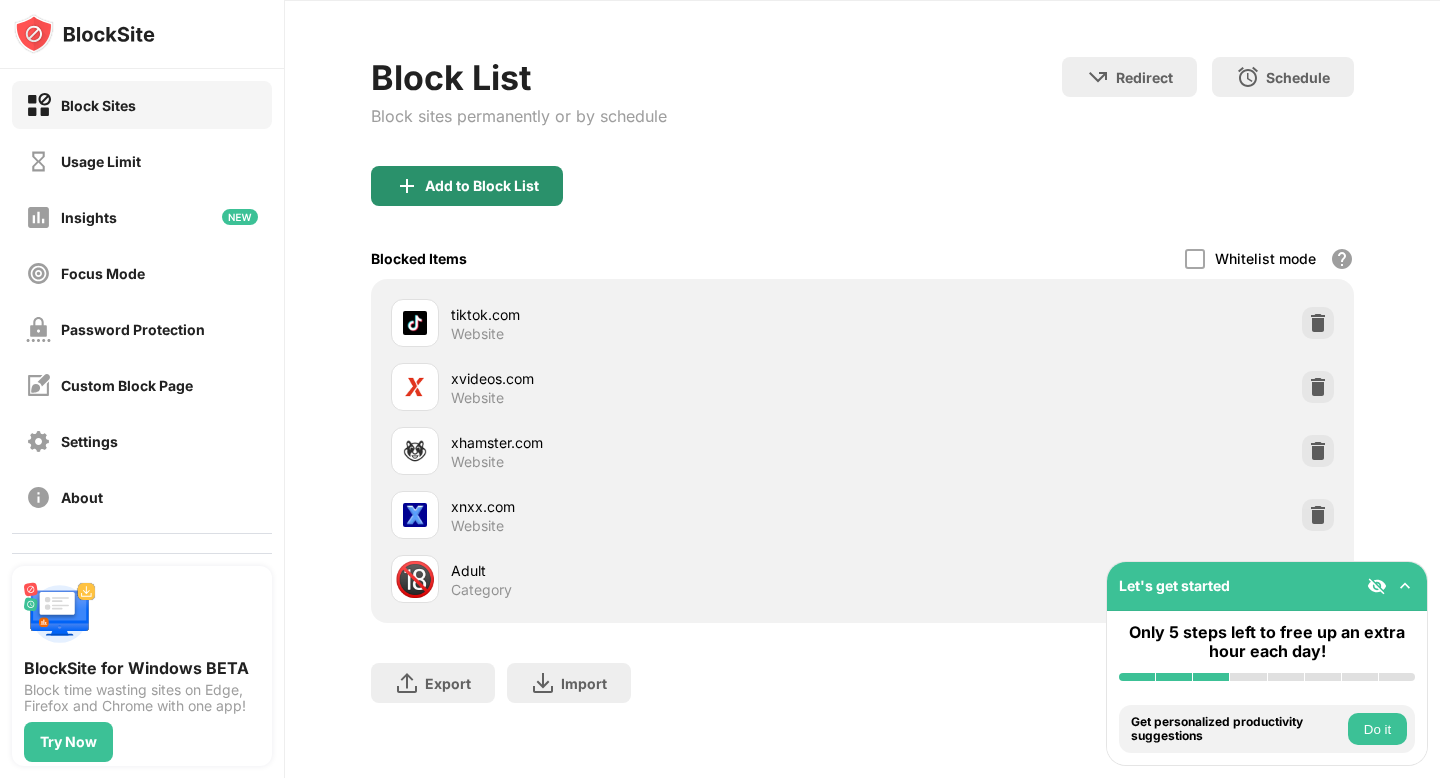 click on "Add to Block List" at bounding box center (467, 186) 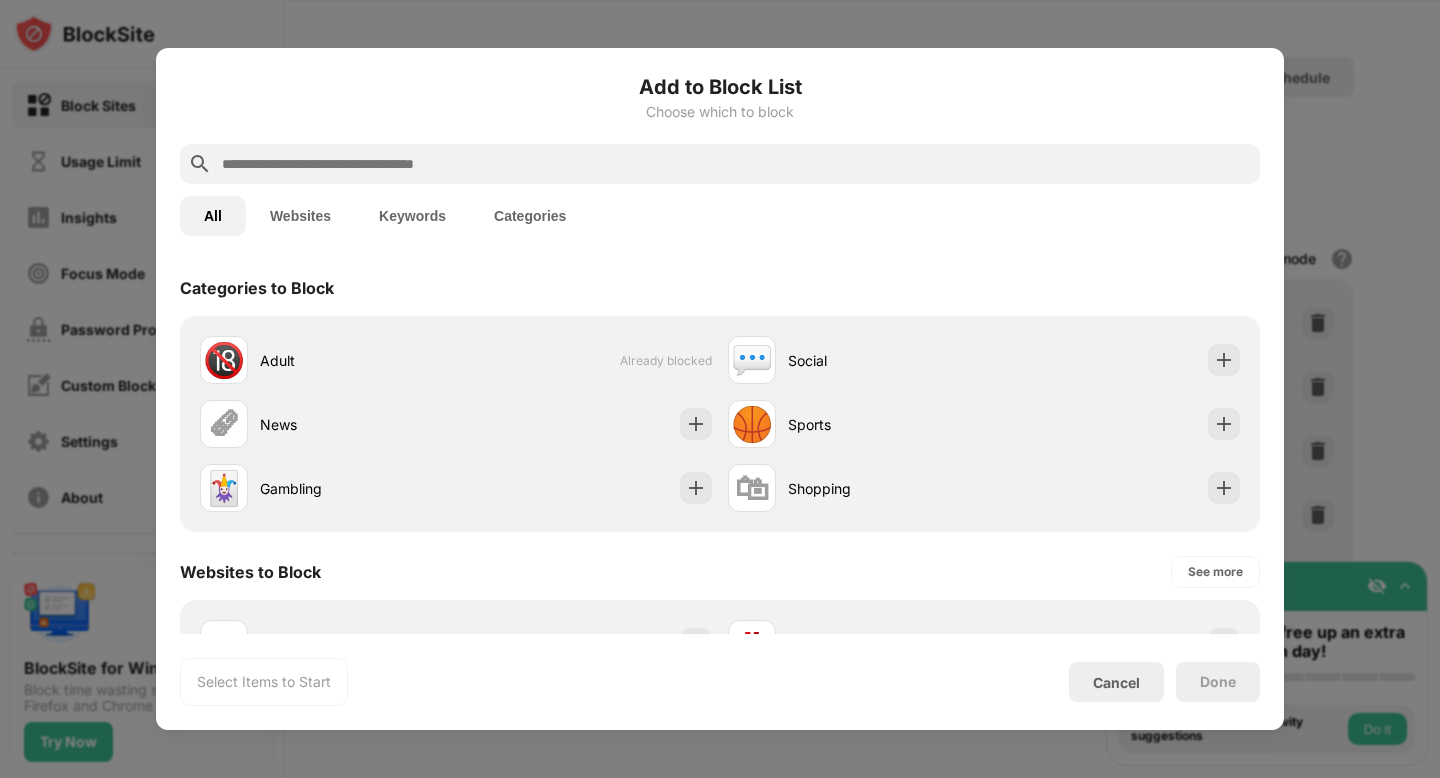 click at bounding box center (736, 164) 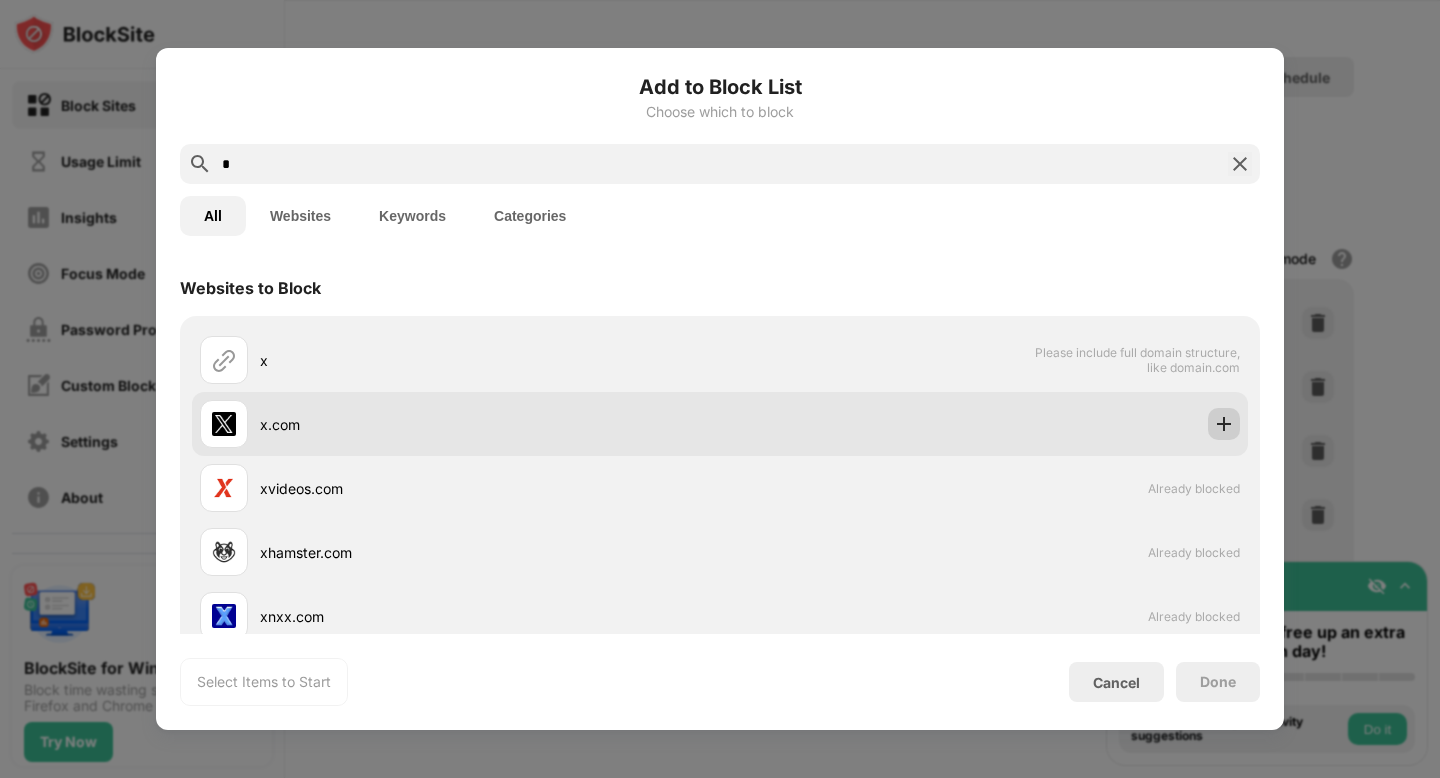 type on "*" 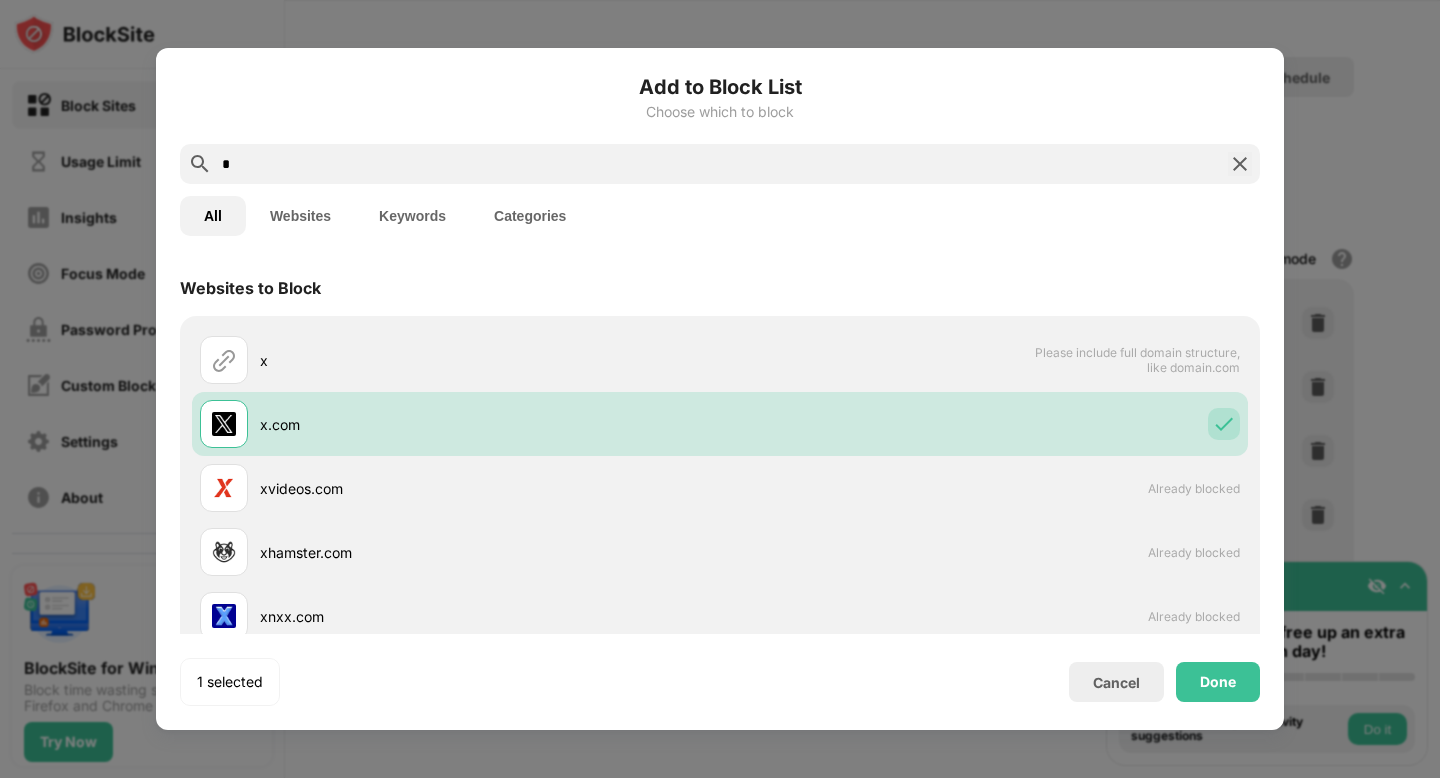 click on "1 selected Cancel Done" at bounding box center [720, 682] 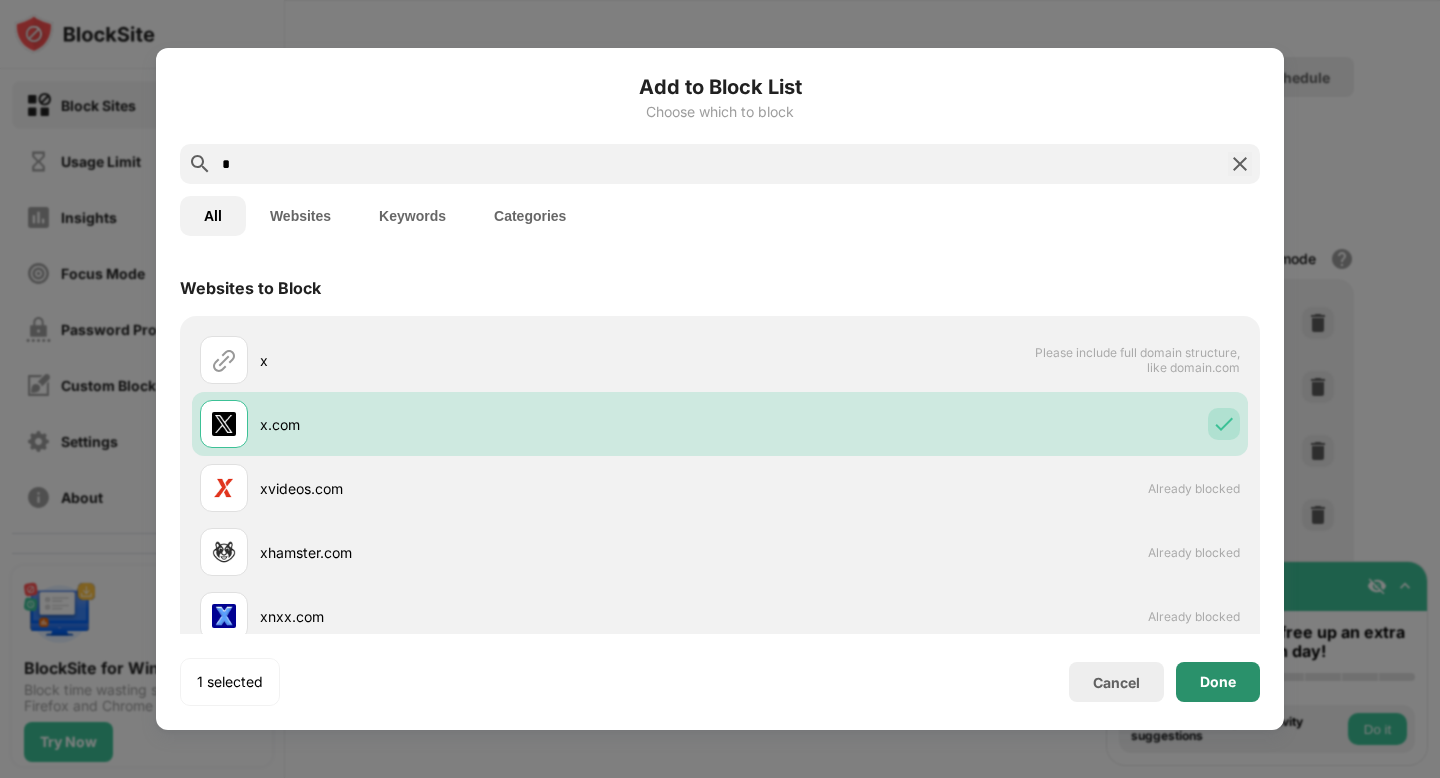 click on "Done" at bounding box center [1218, 682] 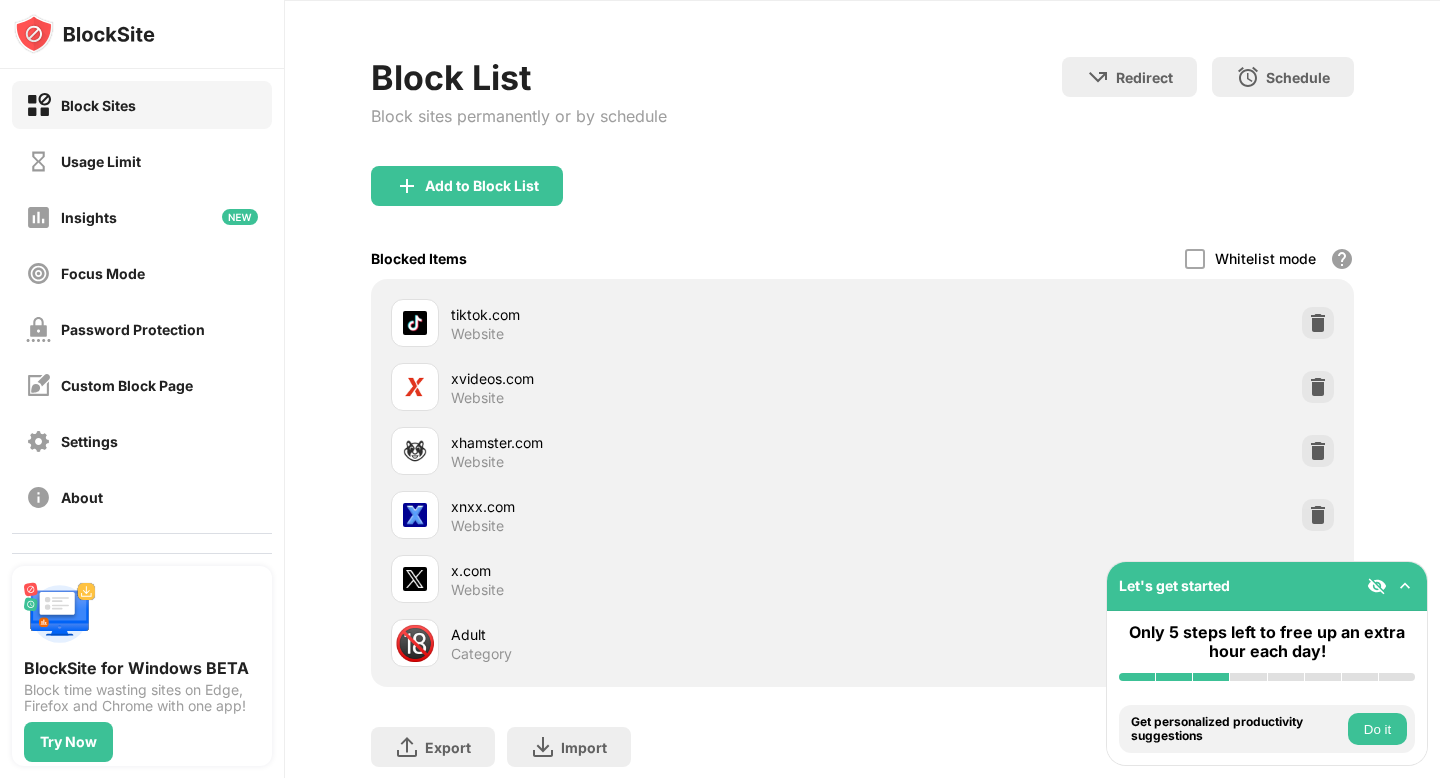 scroll, scrollTop: 132, scrollLeft: 0, axis: vertical 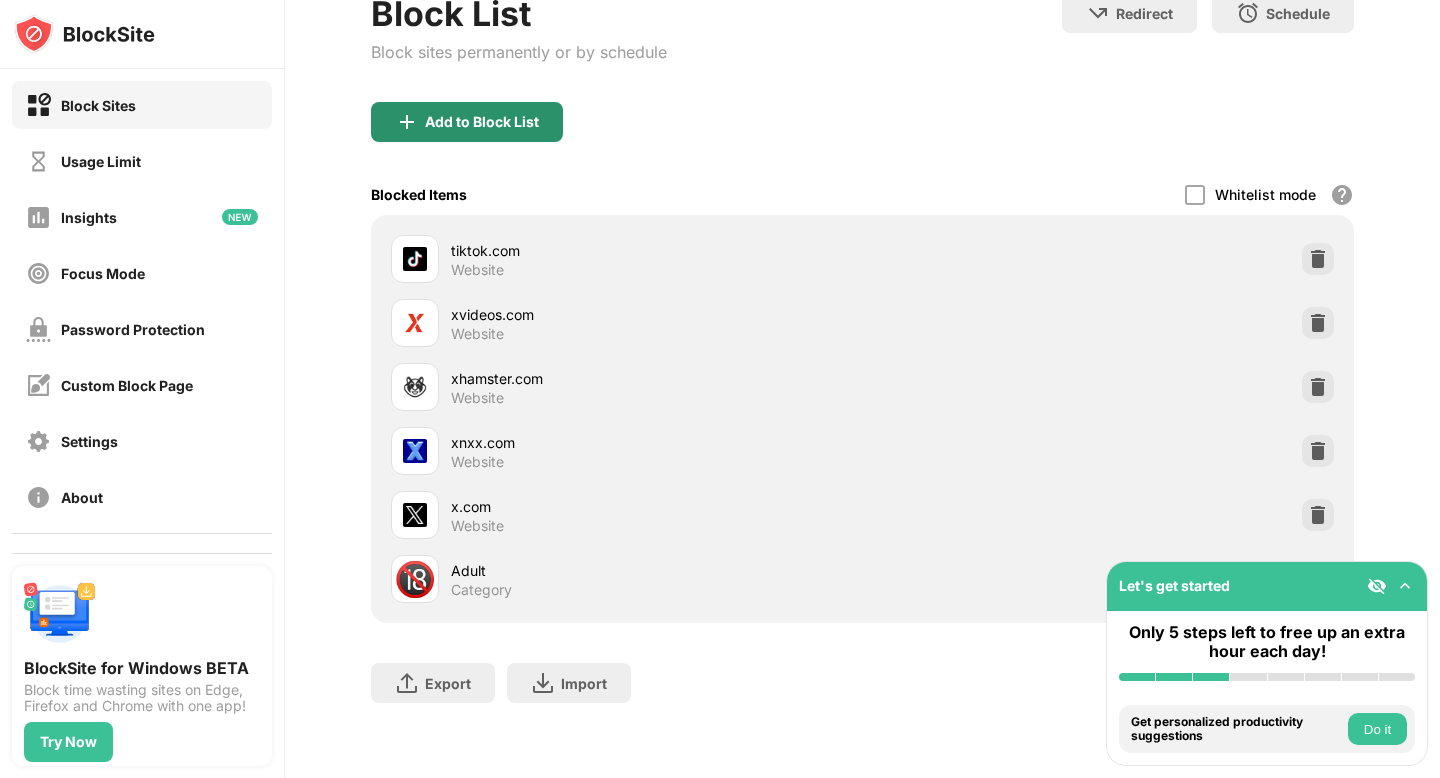 click on "Add to Block List" at bounding box center (467, 122) 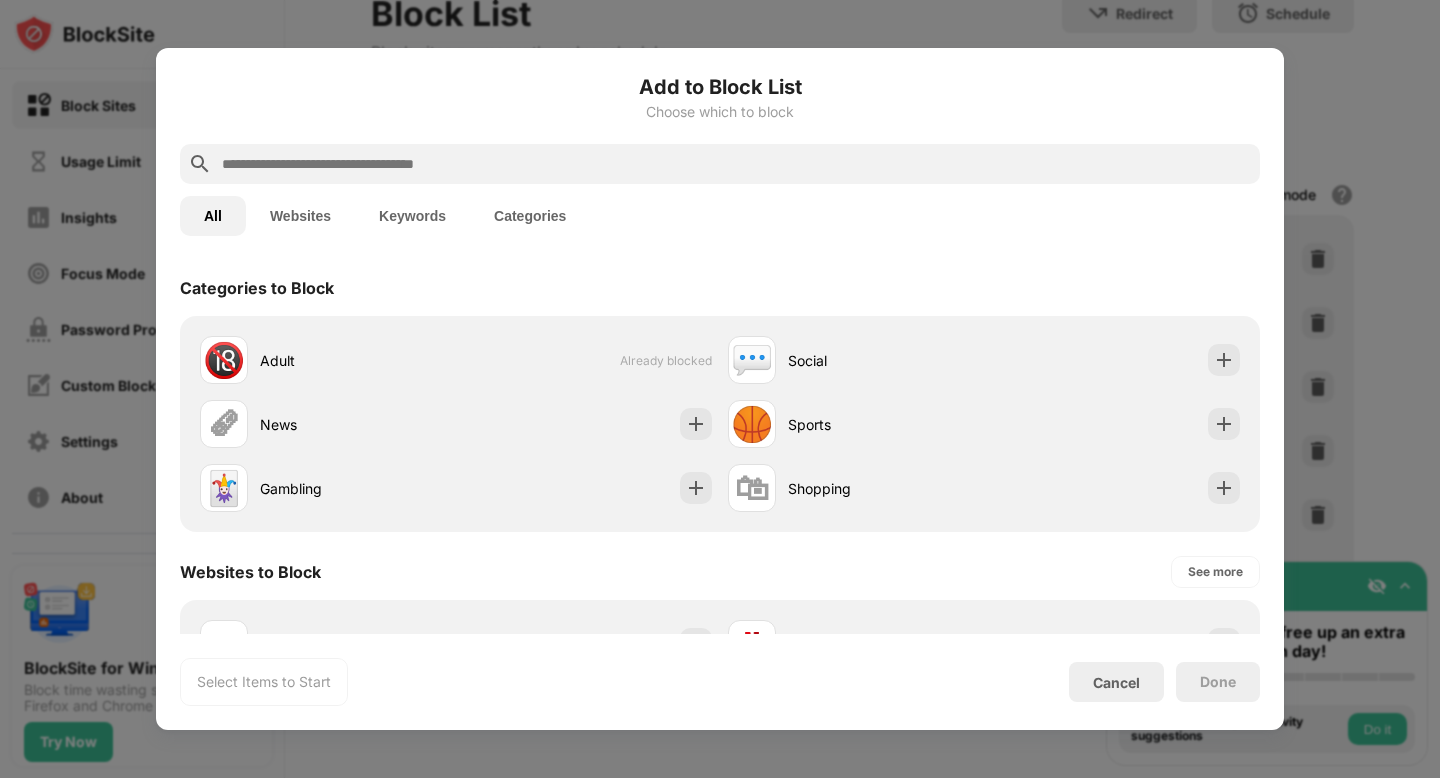 click at bounding box center [720, 164] 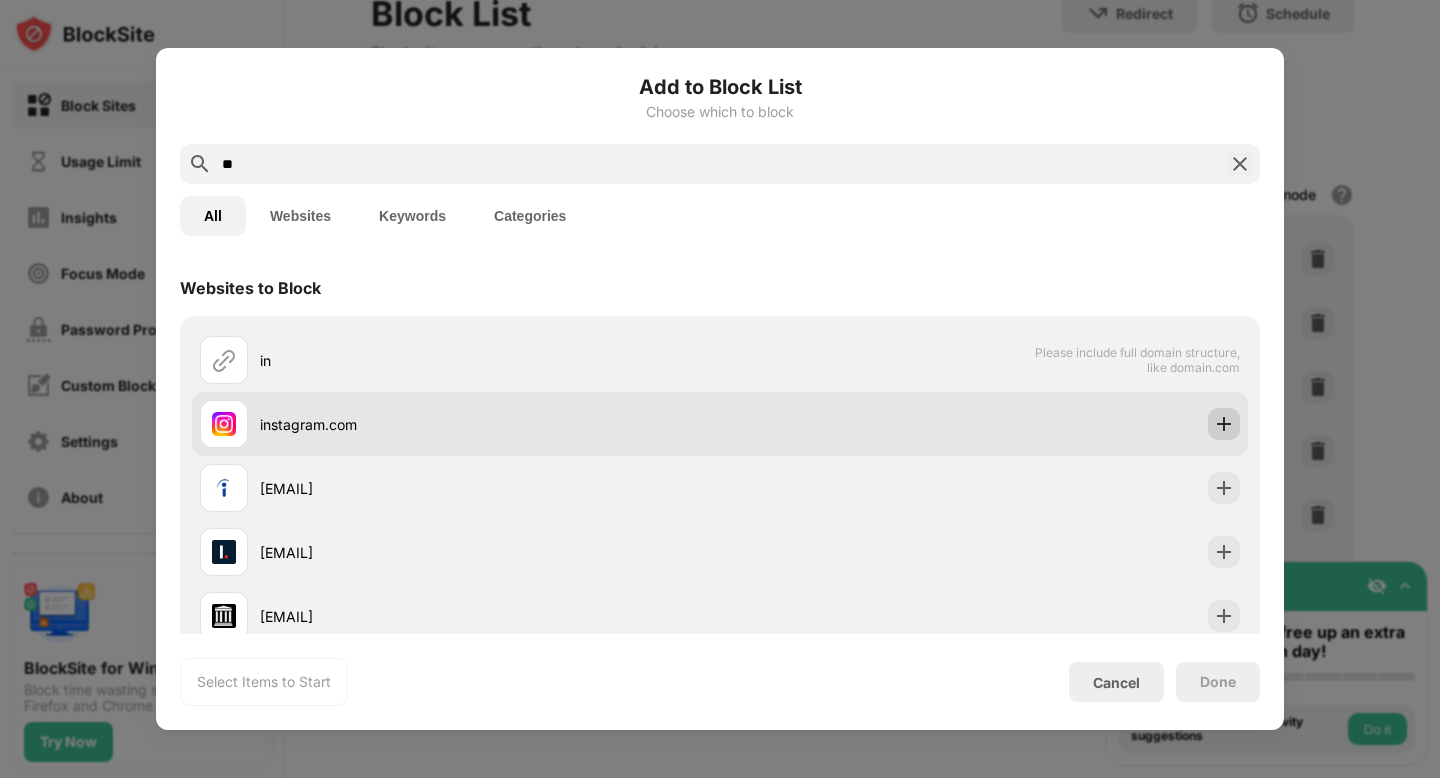 type on "**" 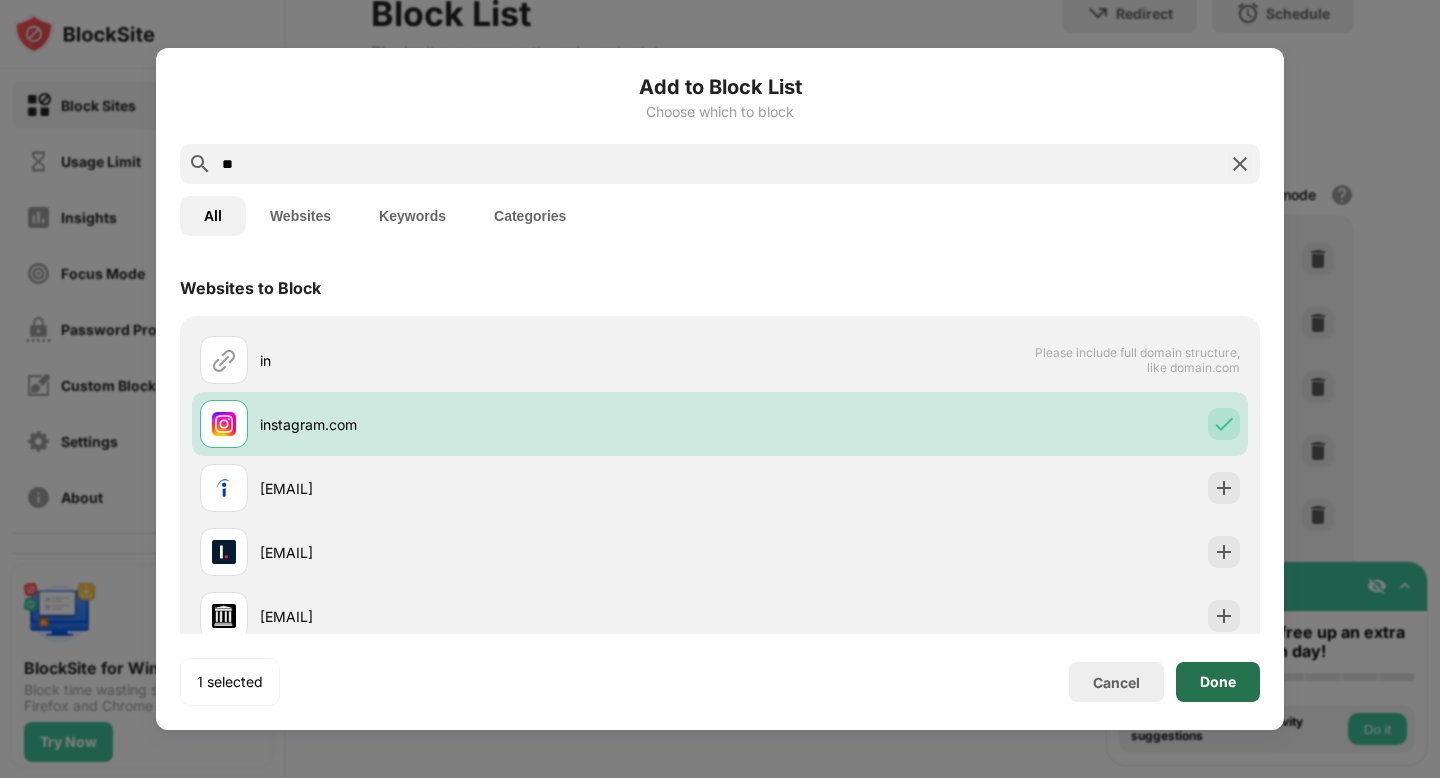 click on "Done" at bounding box center (1218, 682) 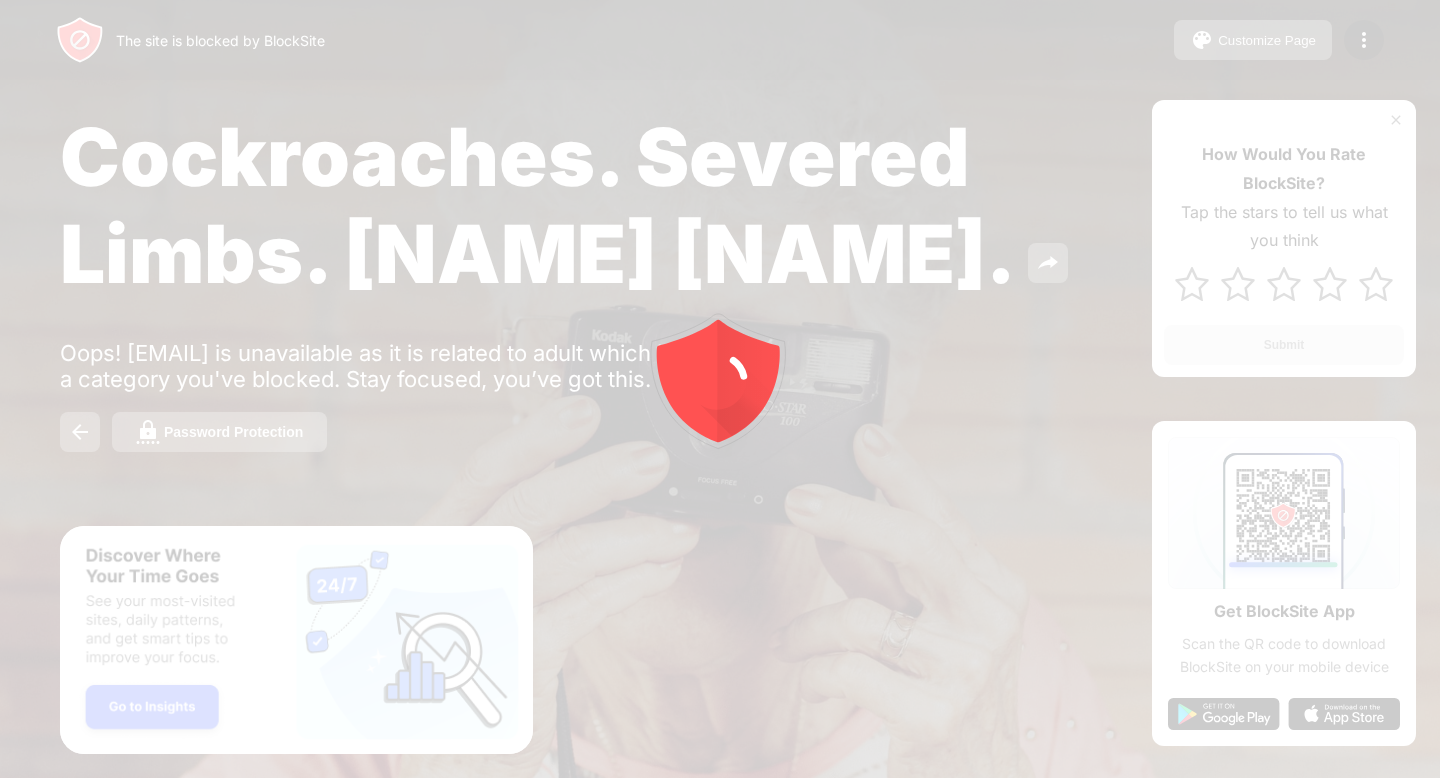 scroll, scrollTop: 0, scrollLeft: 0, axis: both 